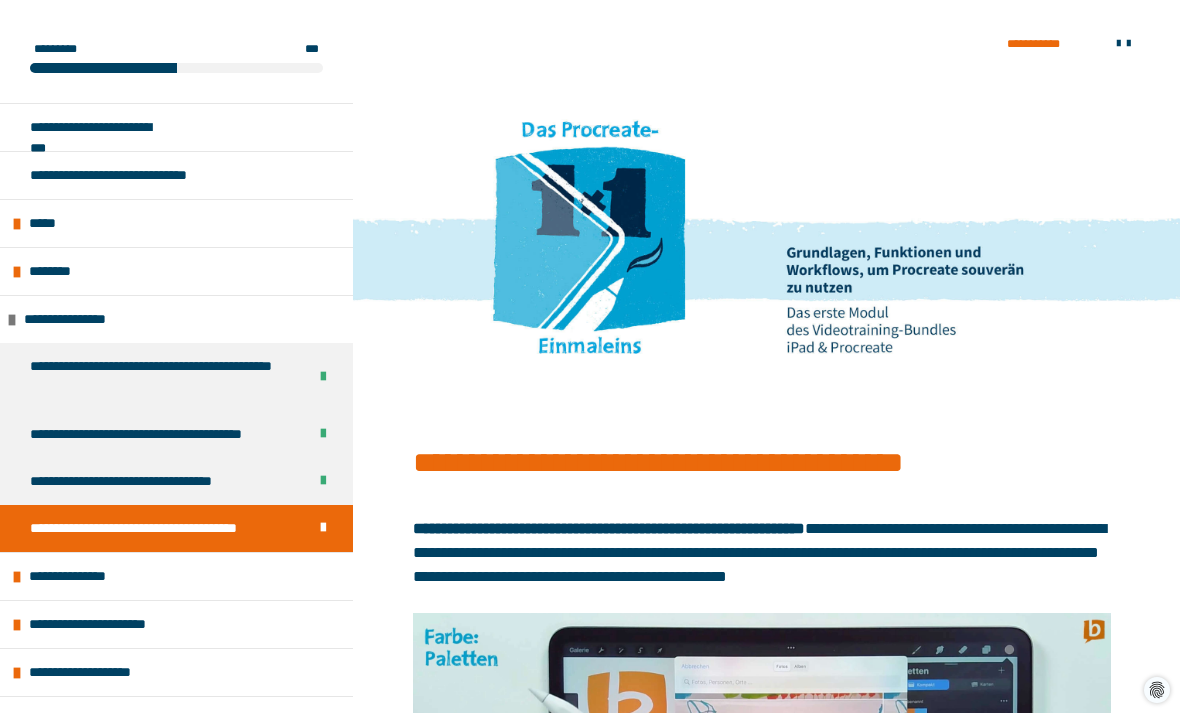 scroll, scrollTop: 782, scrollLeft: 0, axis: vertical 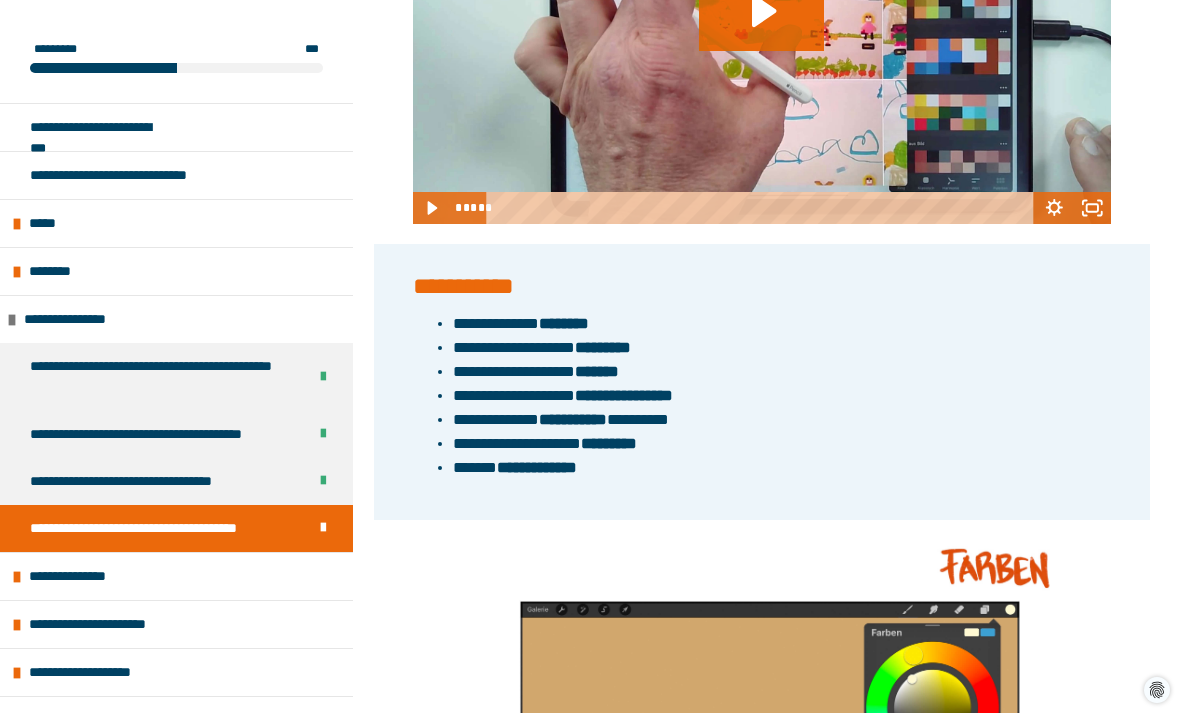 click on "**********" at bounding box center [176, 576] 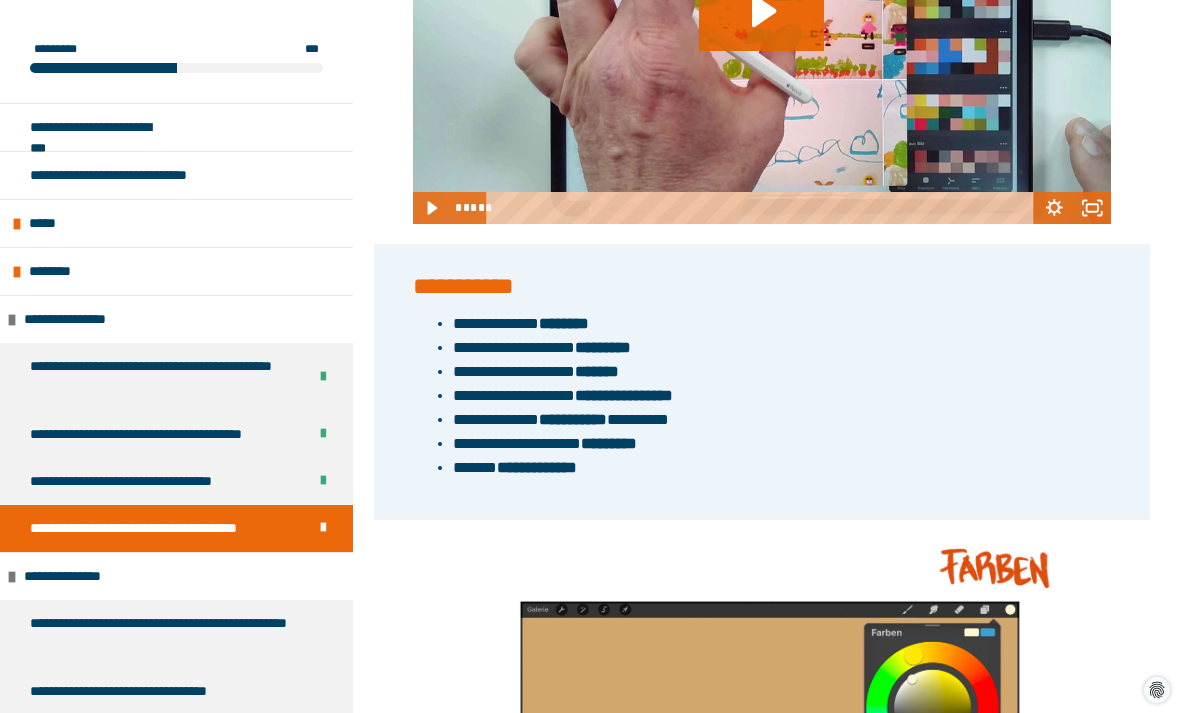 click on "**********" at bounding box center [168, 634] 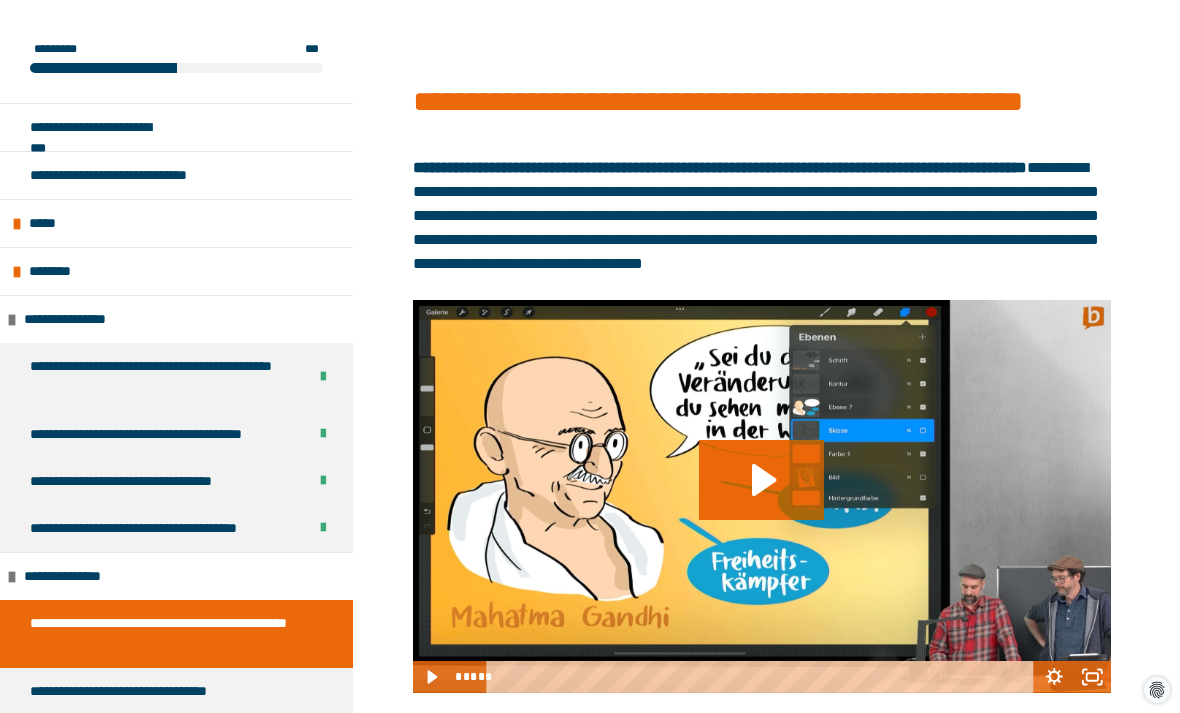 click 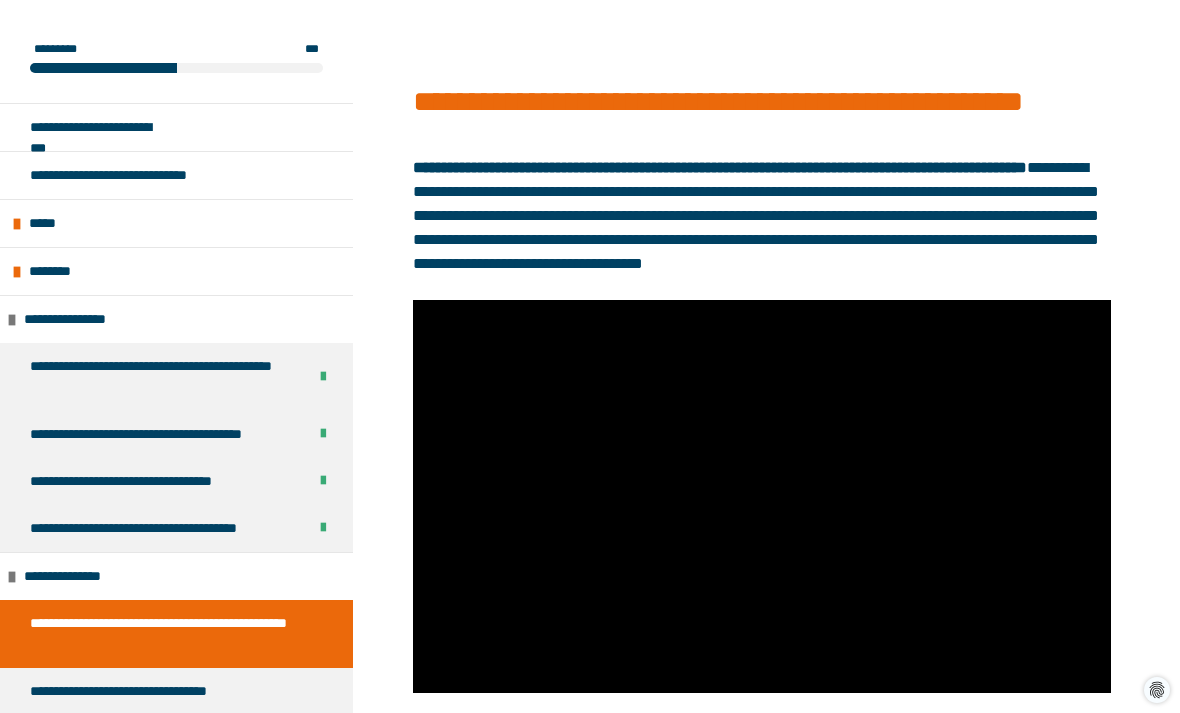 click at bounding box center [762, 496] 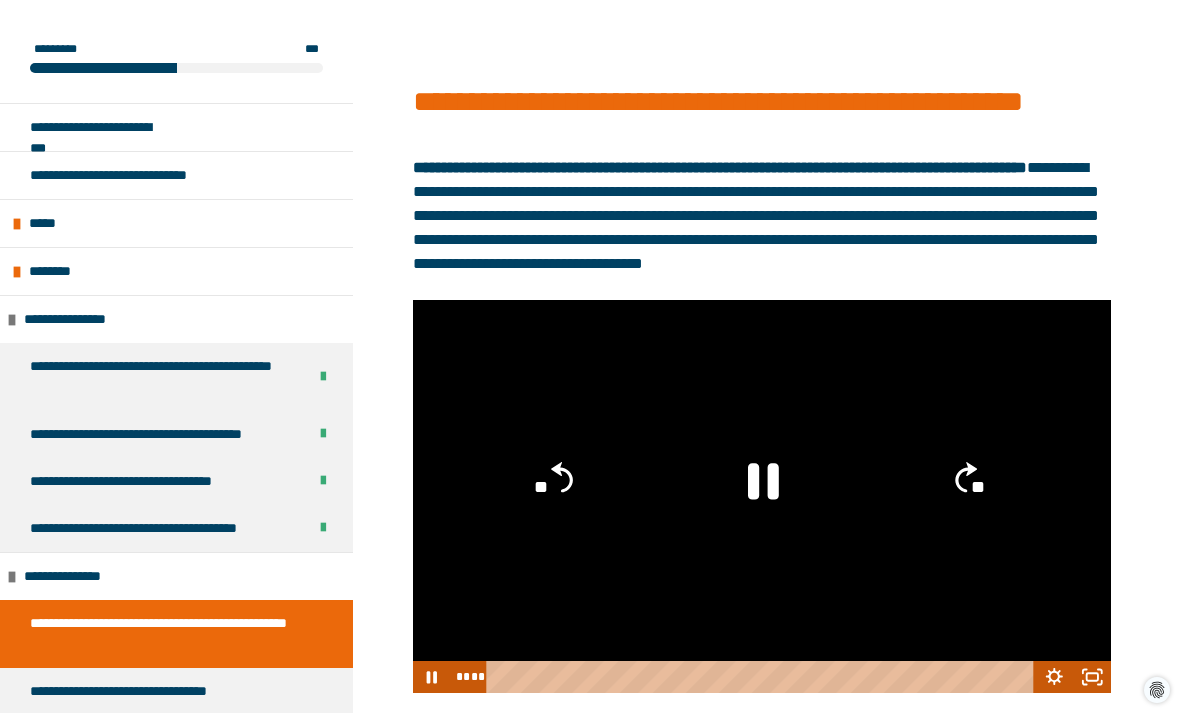 click at bounding box center [762, 496] 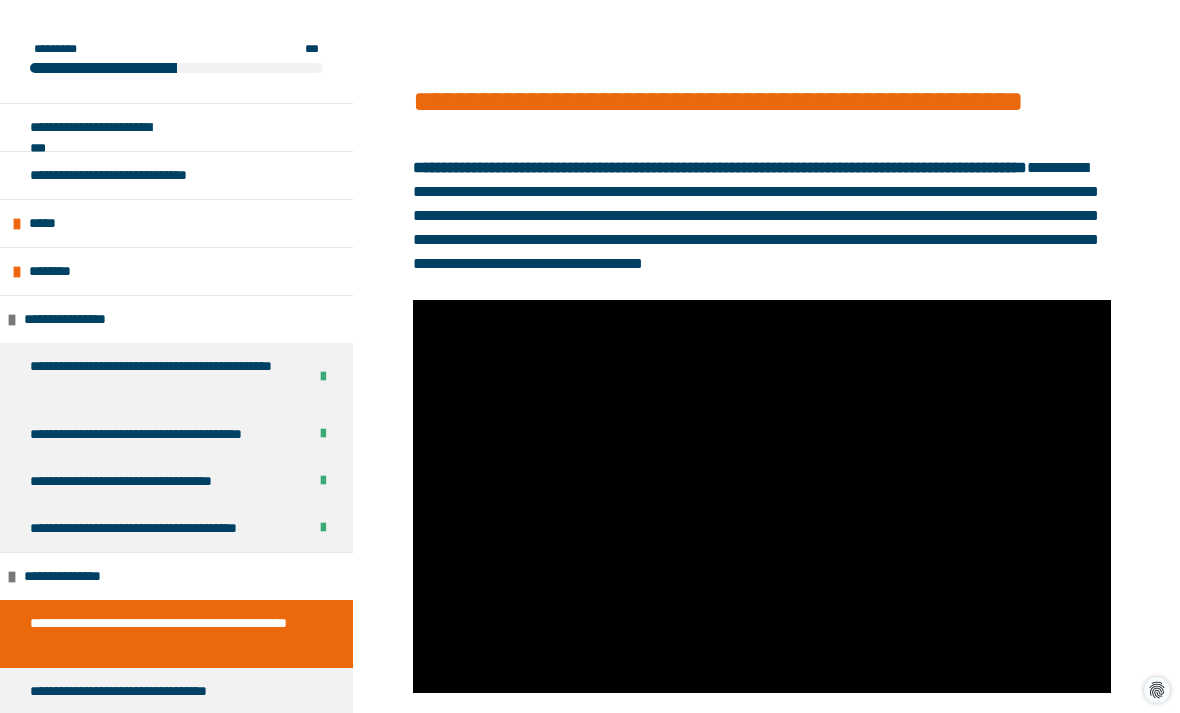 click at bounding box center [762, 496] 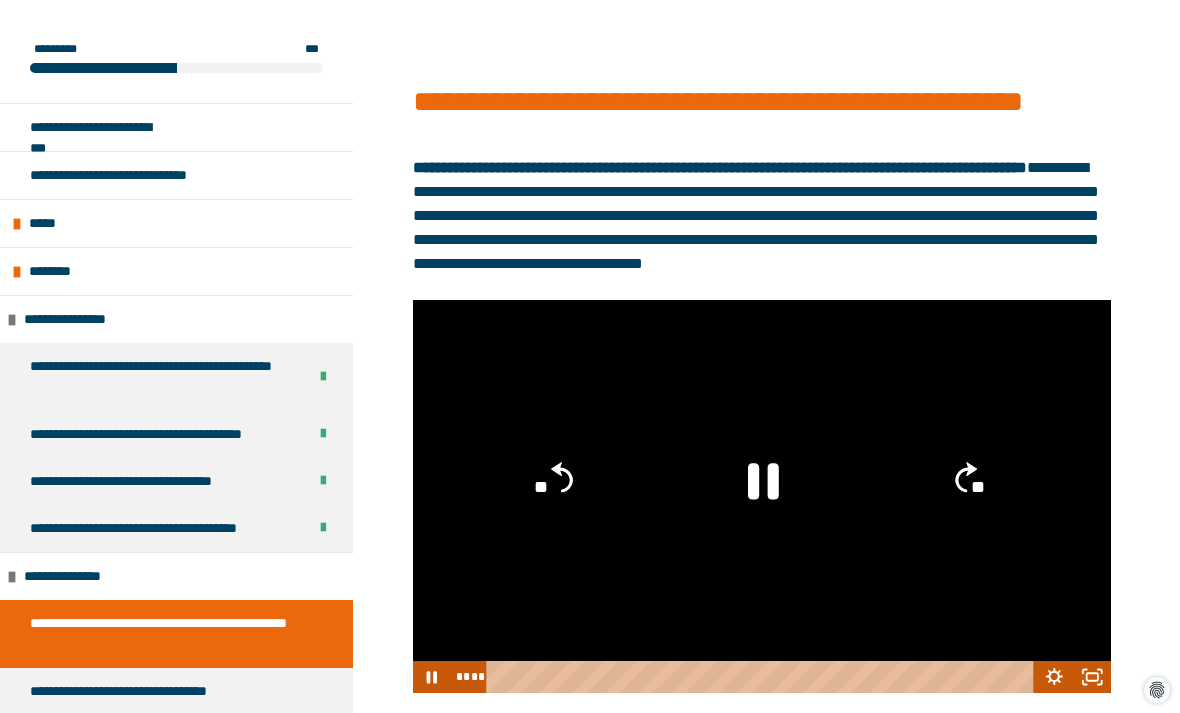 click 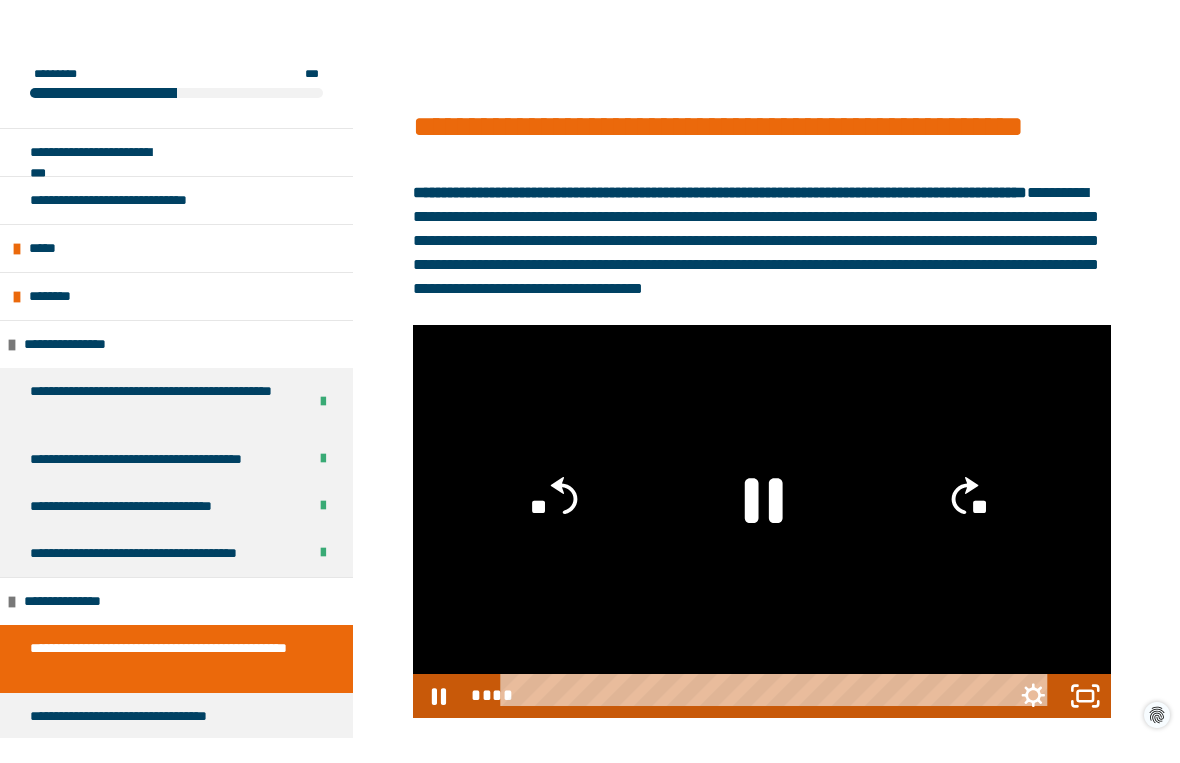 scroll, scrollTop: 24, scrollLeft: 0, axis: vertical 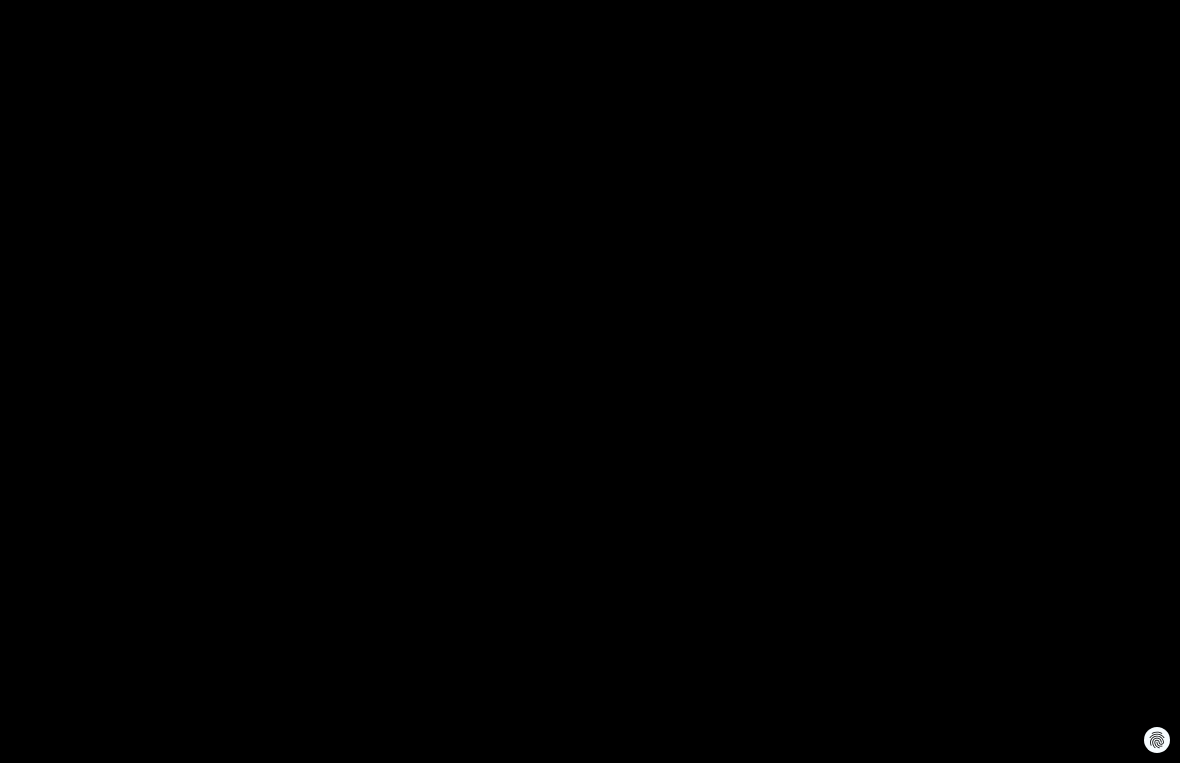 click at bounding box center (590, 381) 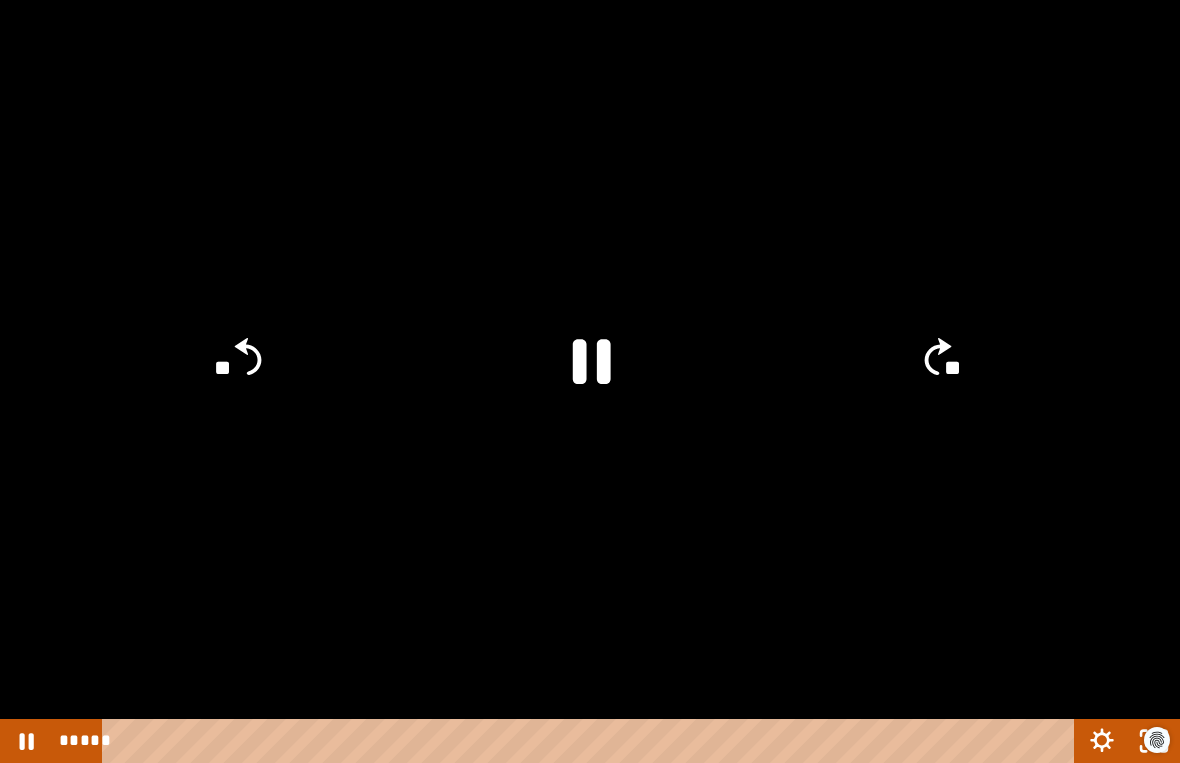 click at bounding box center (590, 381) 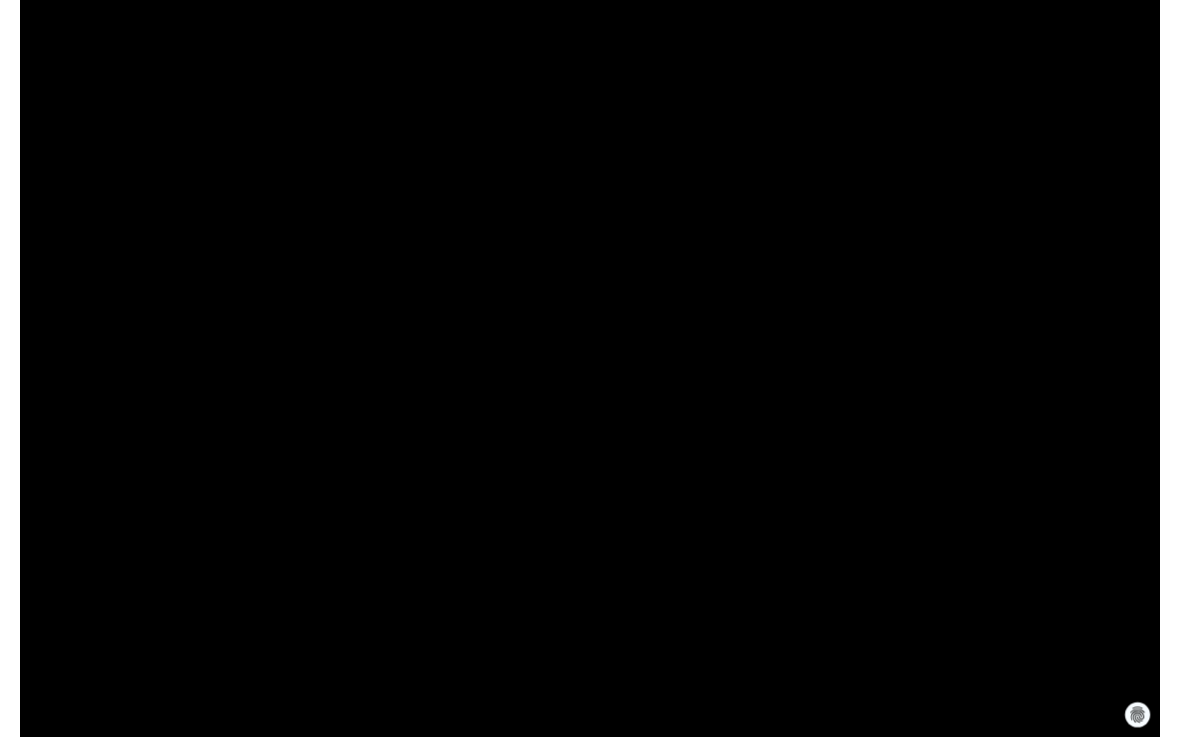 scroll, scrollTop: 361, scrollLeft: 0, axis: vertical 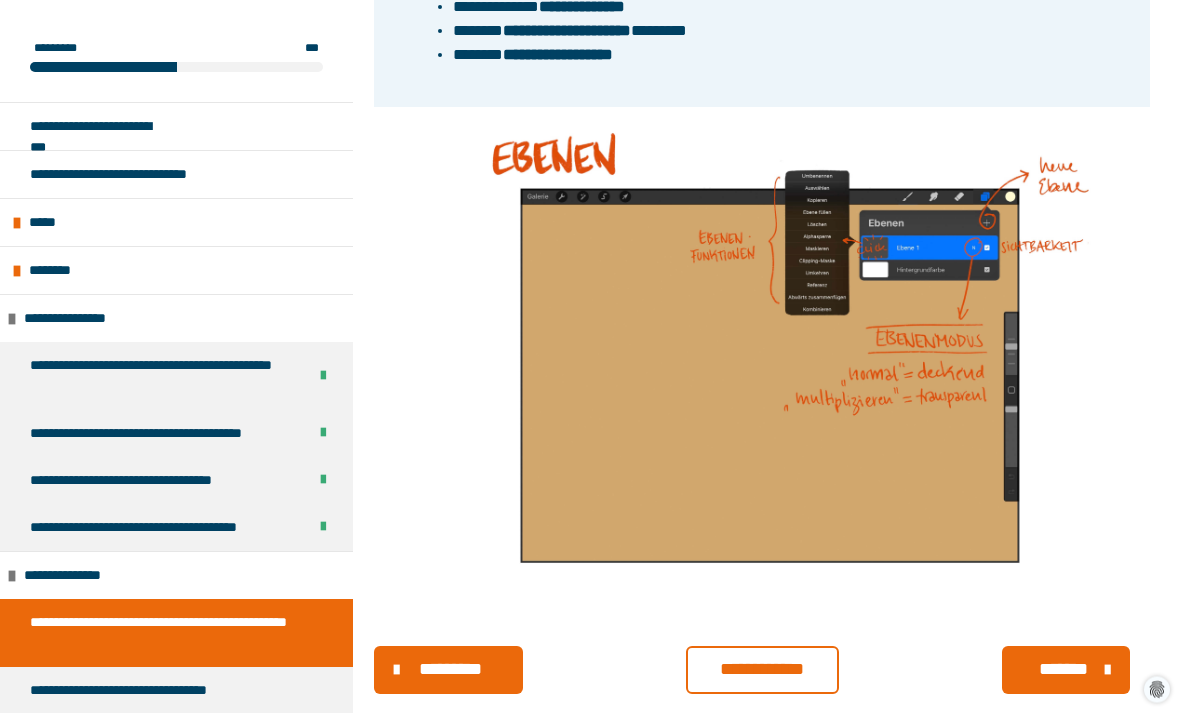 click on "**********" at bounding box center (762, 670) 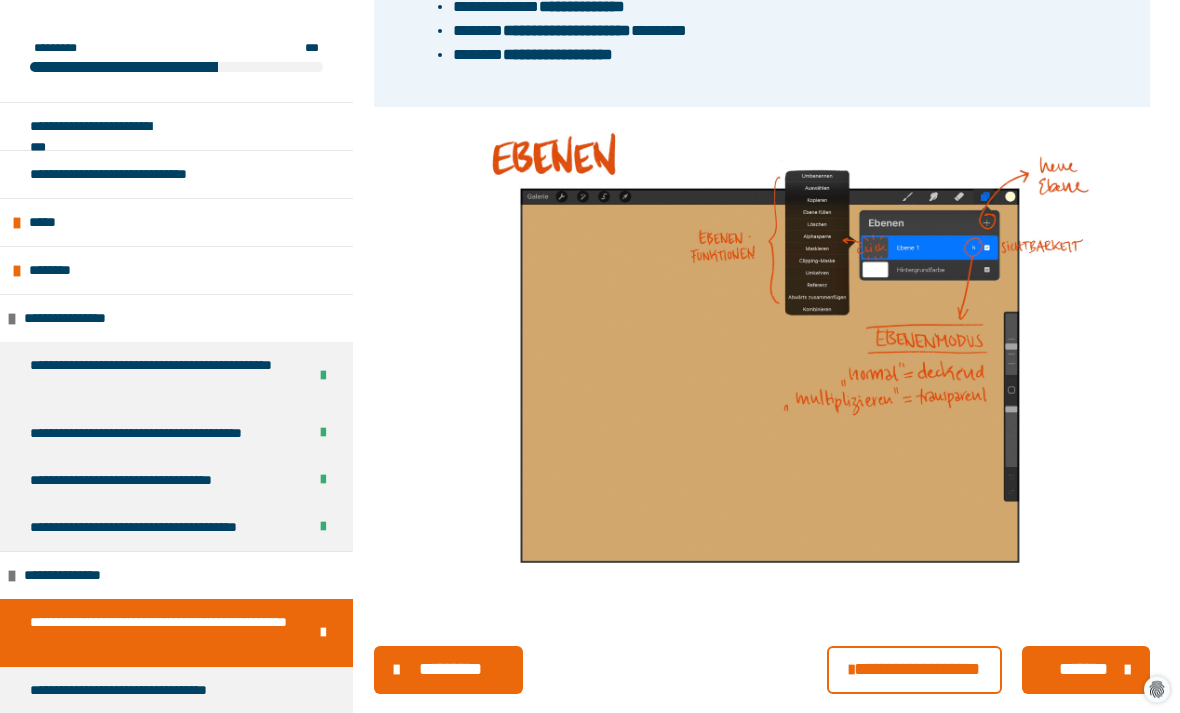 scroll, scrollTop: 1314, scrollLeft: 0, axis: vertical 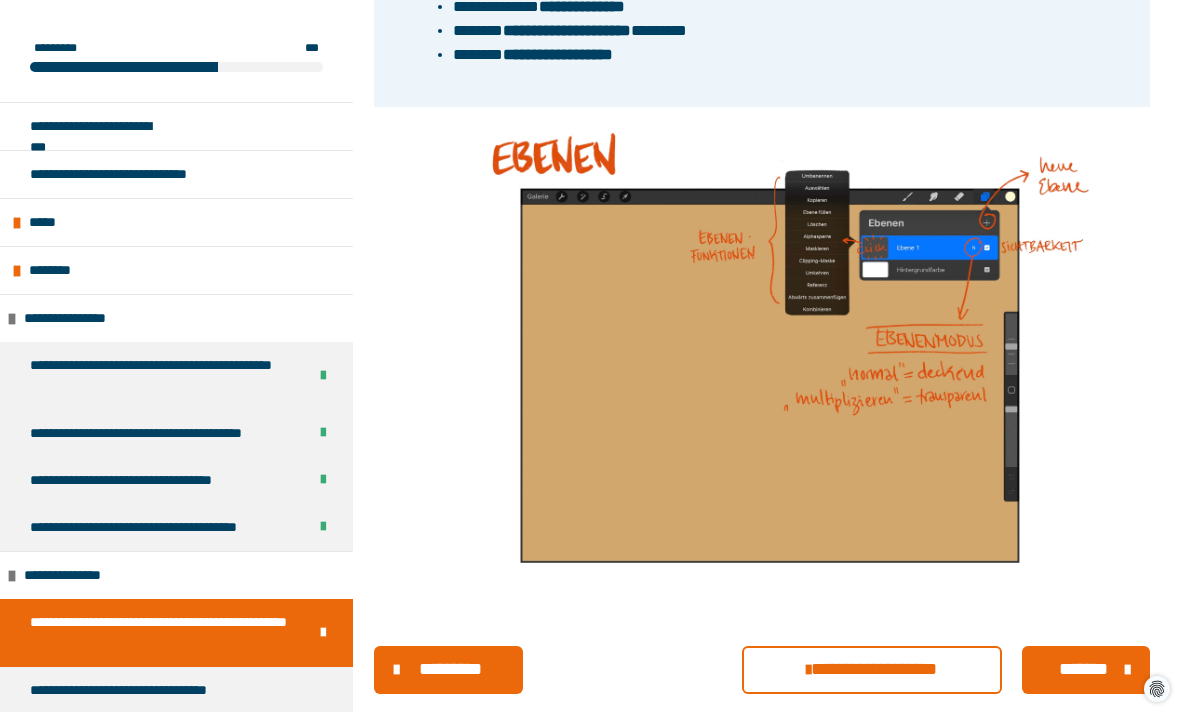 click on "*******" at bounding box center (1083, 670) 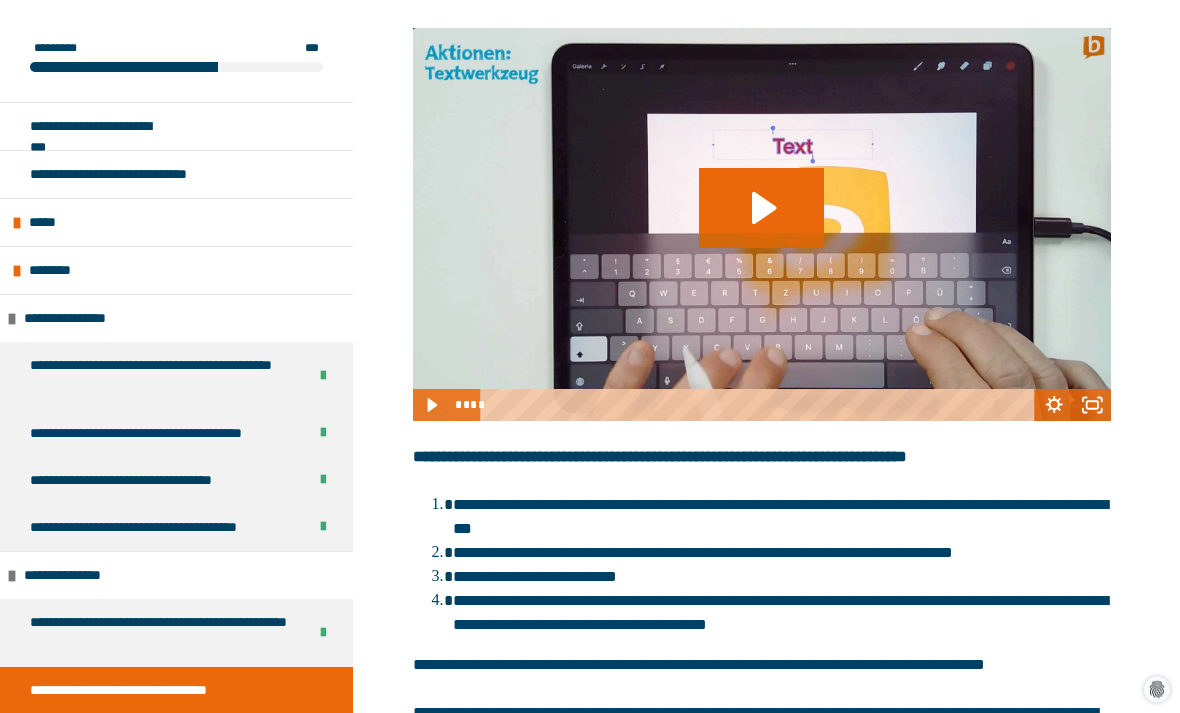 scroll, scrollTop: 609, scrollLeft: 0, axis: vertical 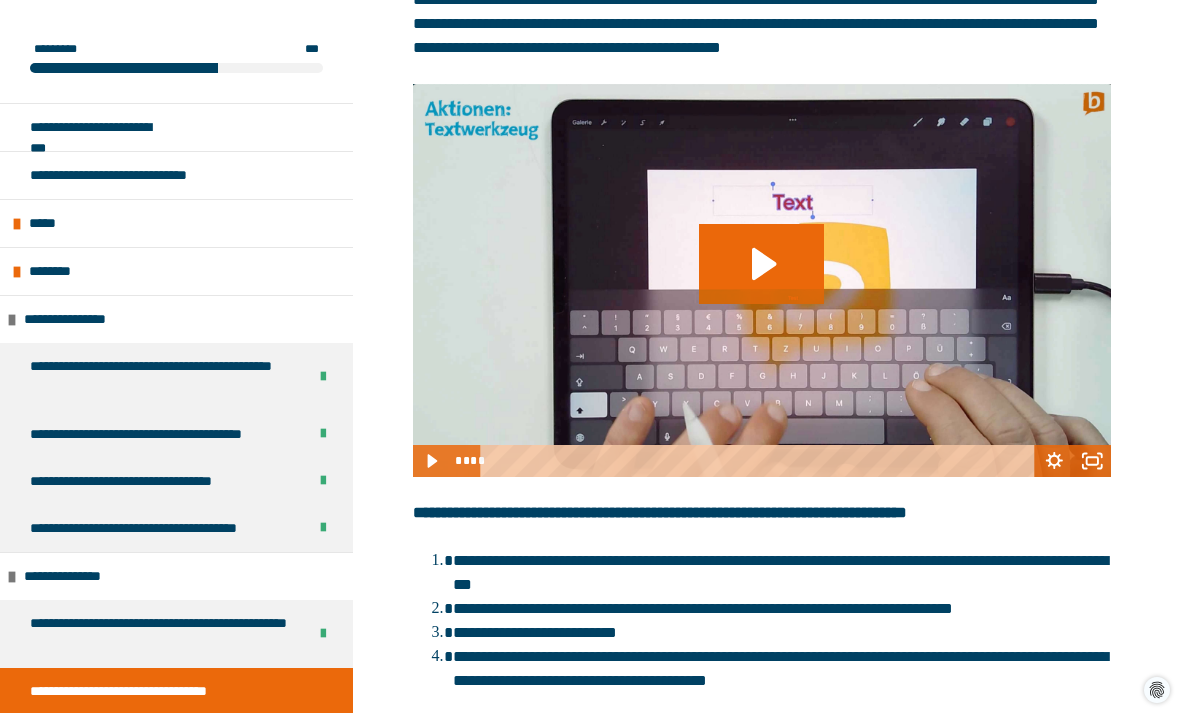 click 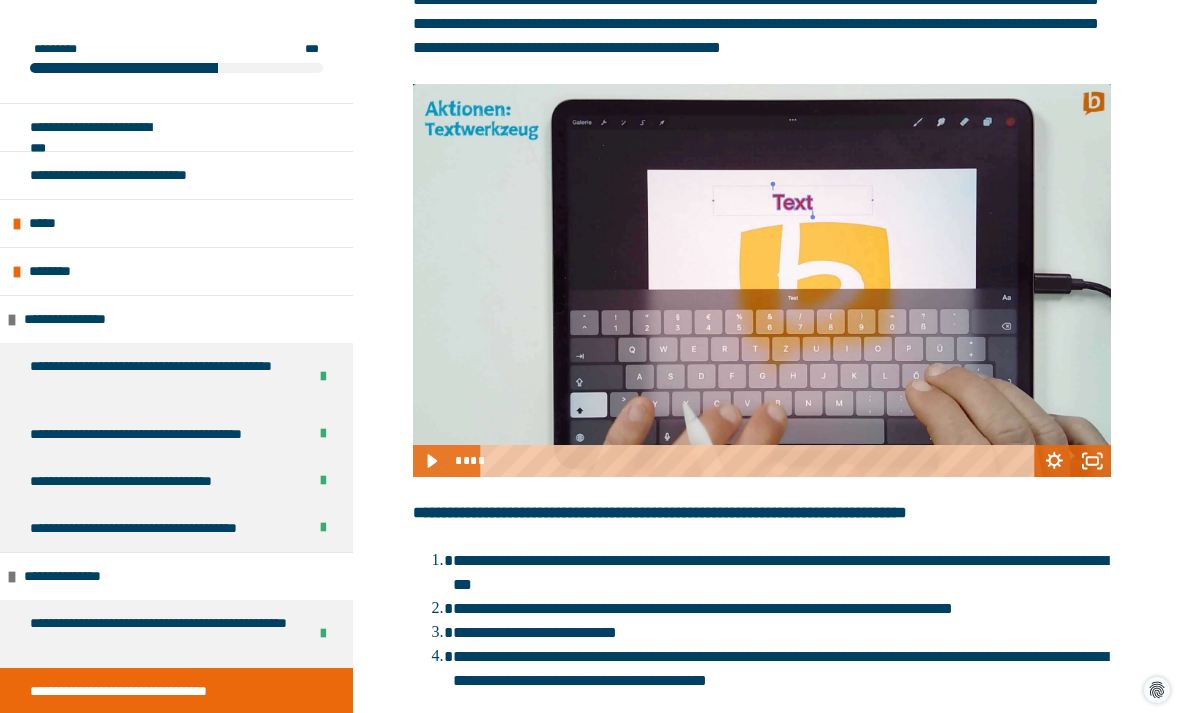 click 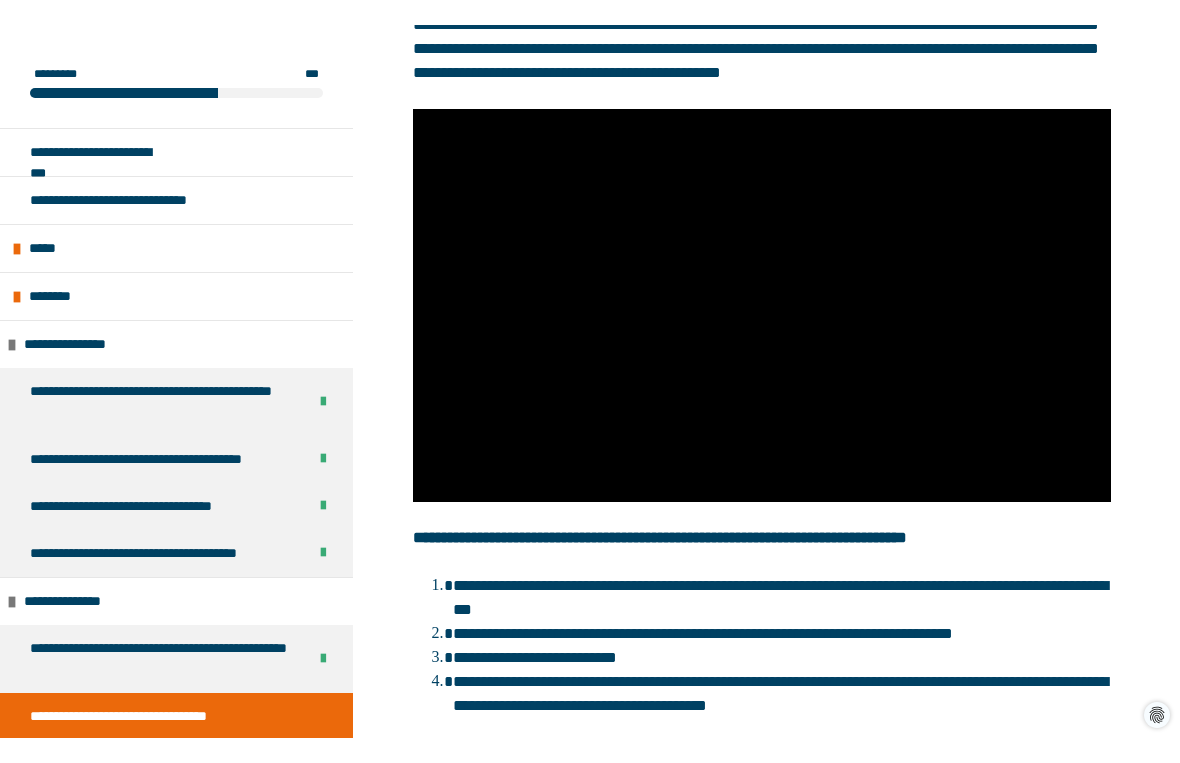 scroll, scrollTop: 24, scrollLeft: 0, axis: vertical 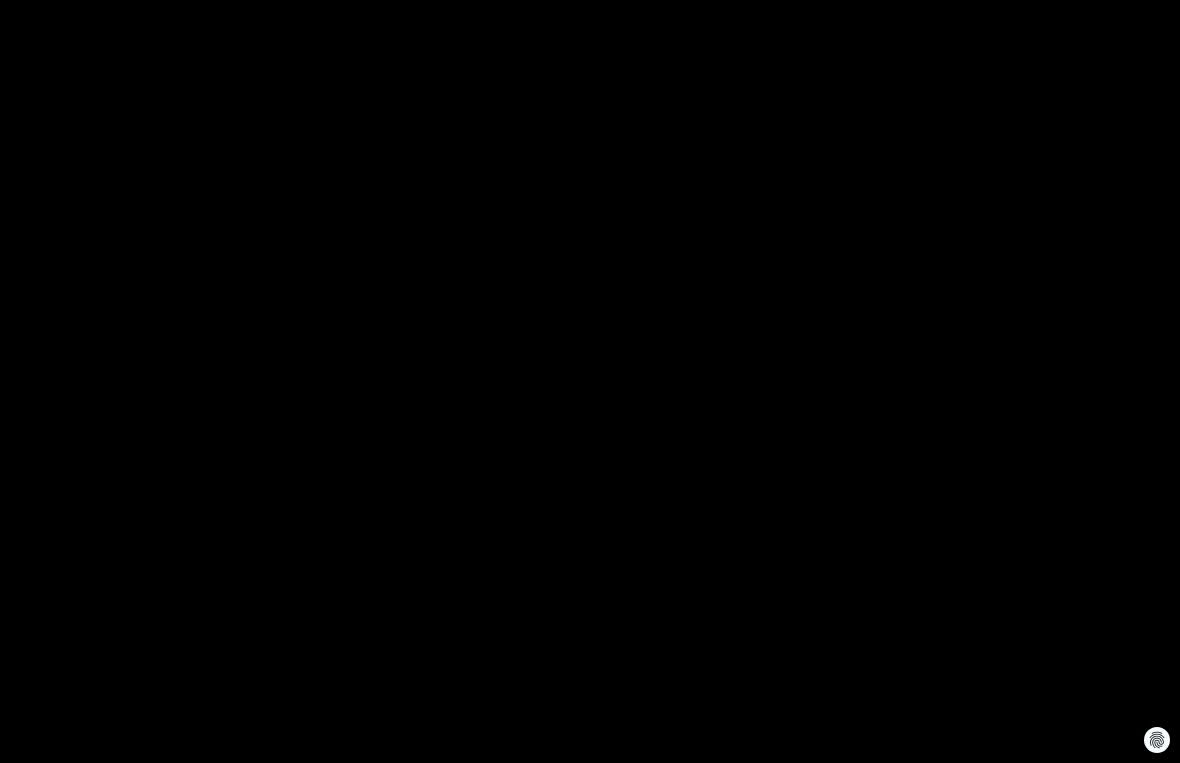 click at bounding box center (590, 381) 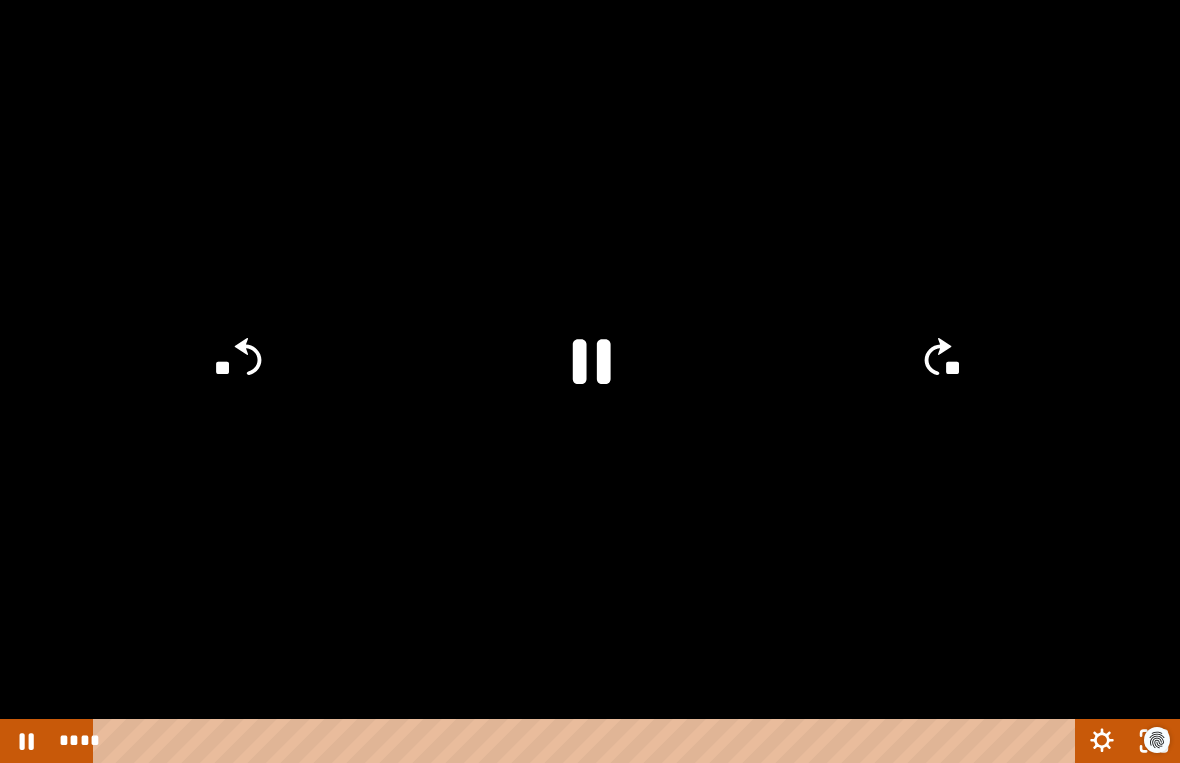 click on "**" 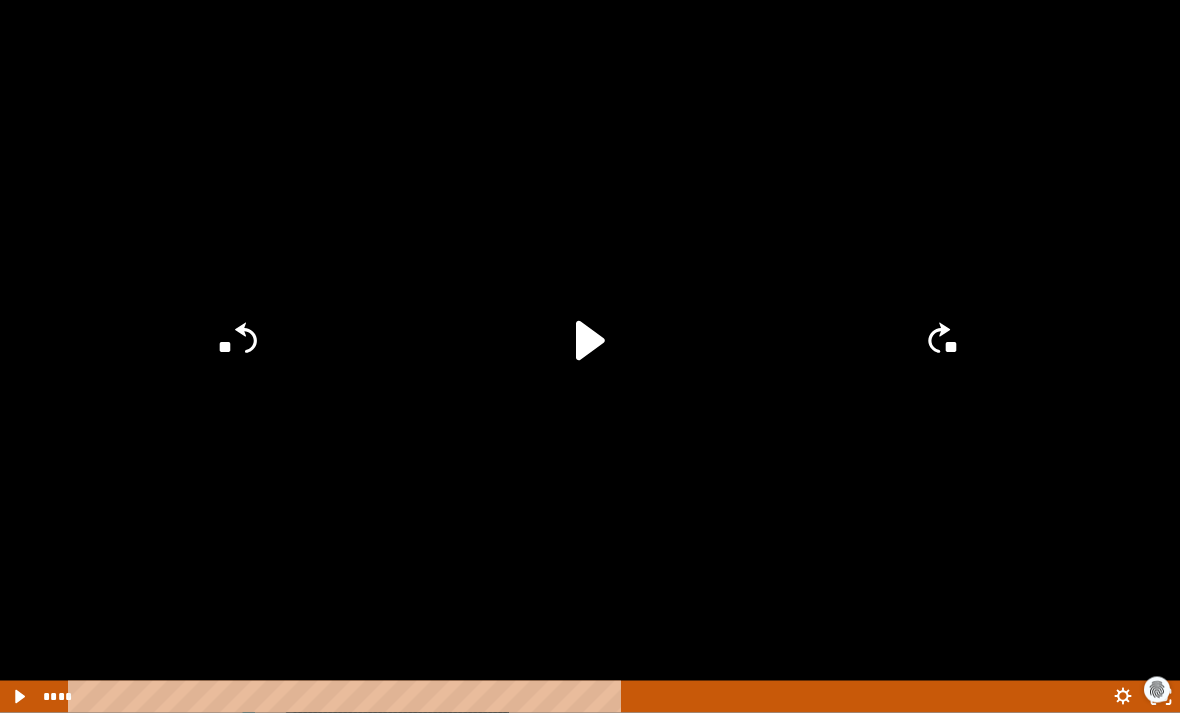 scroll, scrollTop: 1288, scrollLeft: 0, axis: vertical 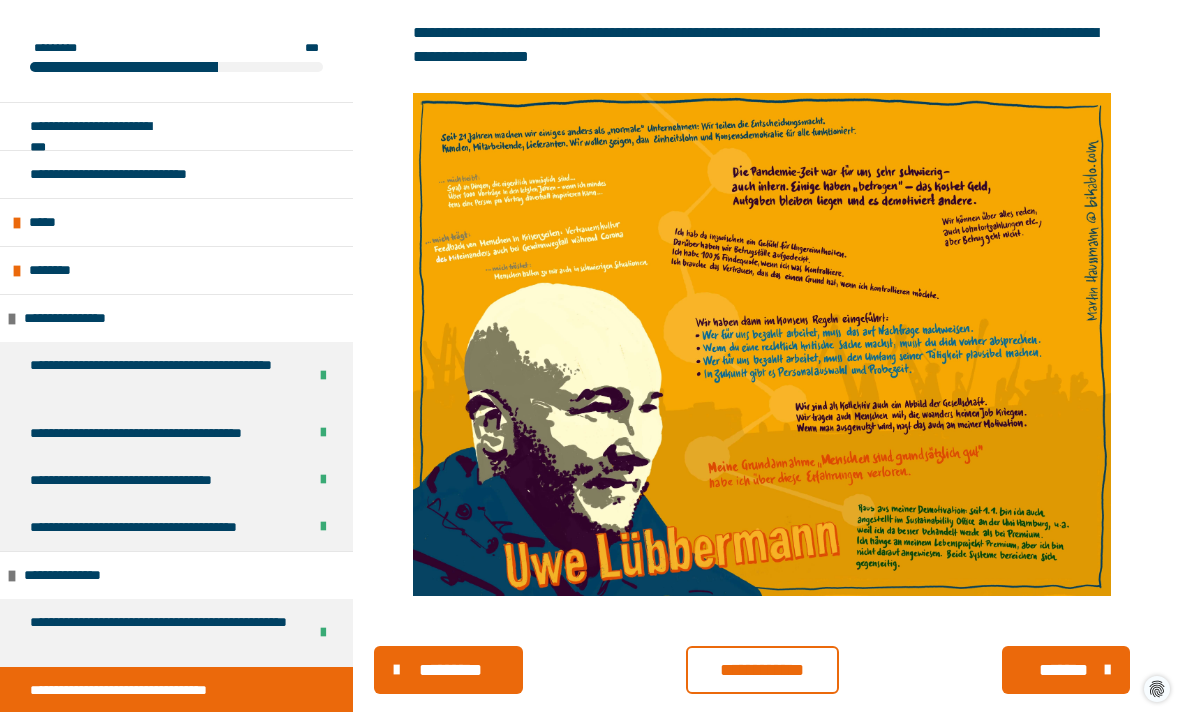 click on "**********" at bounding box center (762, 671) 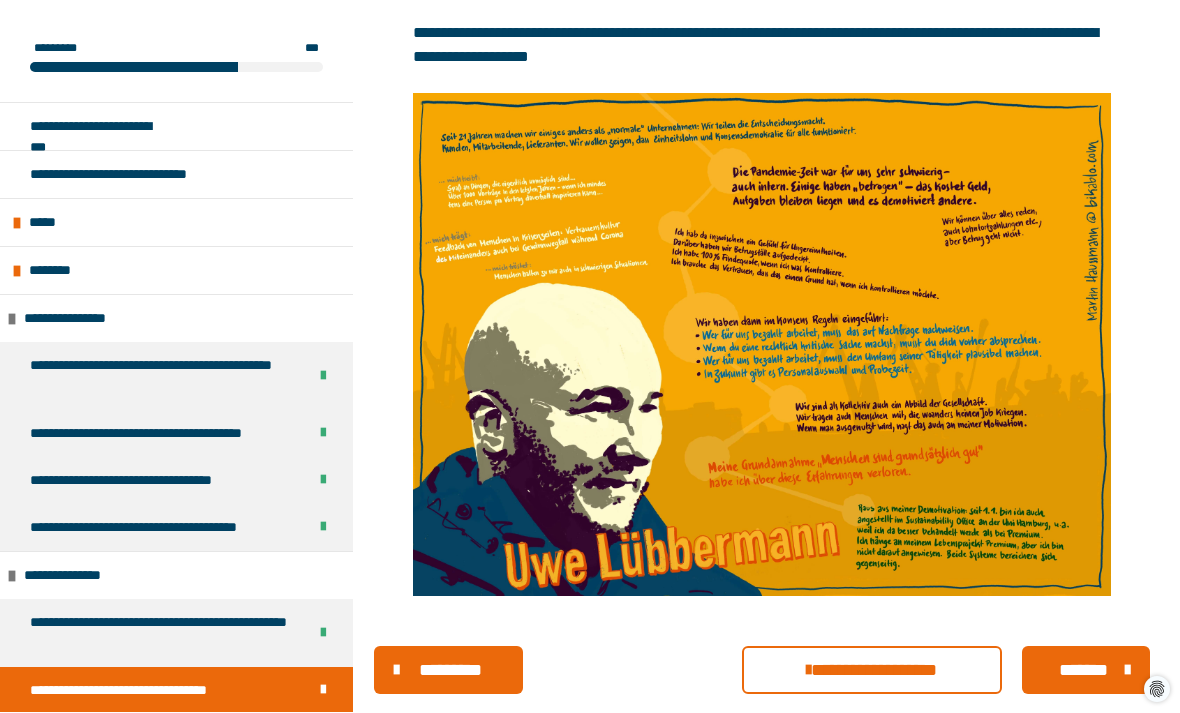 click on "**********" at bounding box center [590, -81] 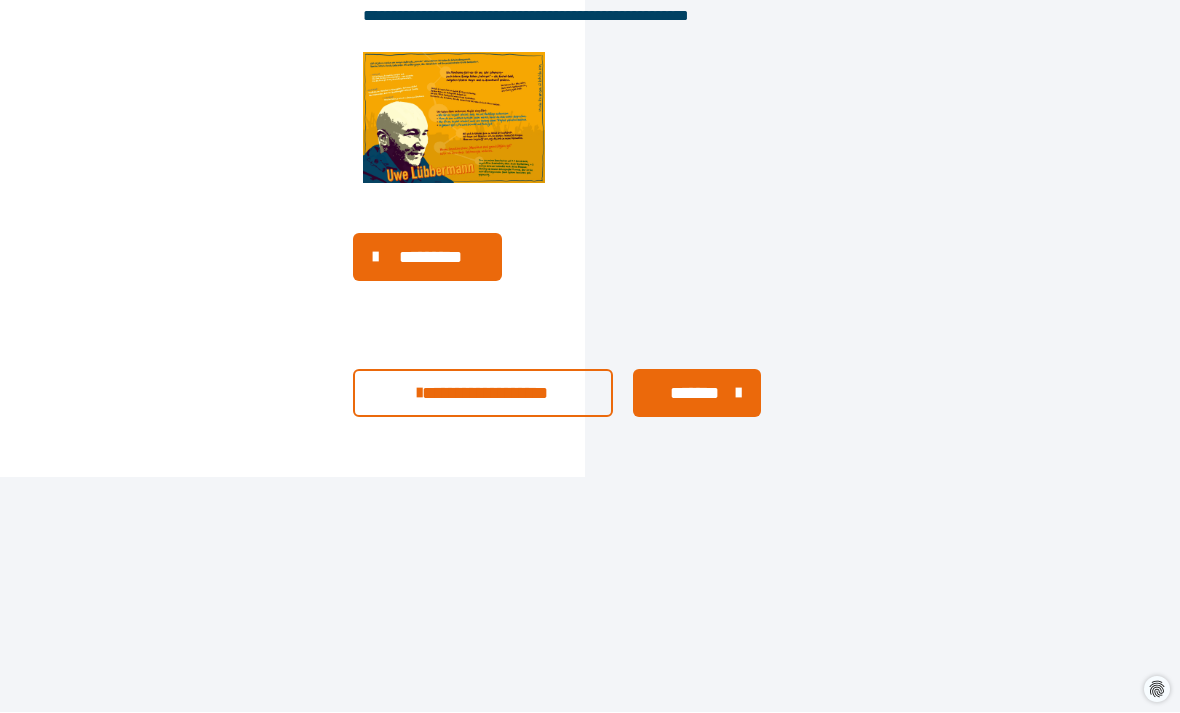scroll, scrollTop: 1263, scrollLeft: 0, axis: vertical 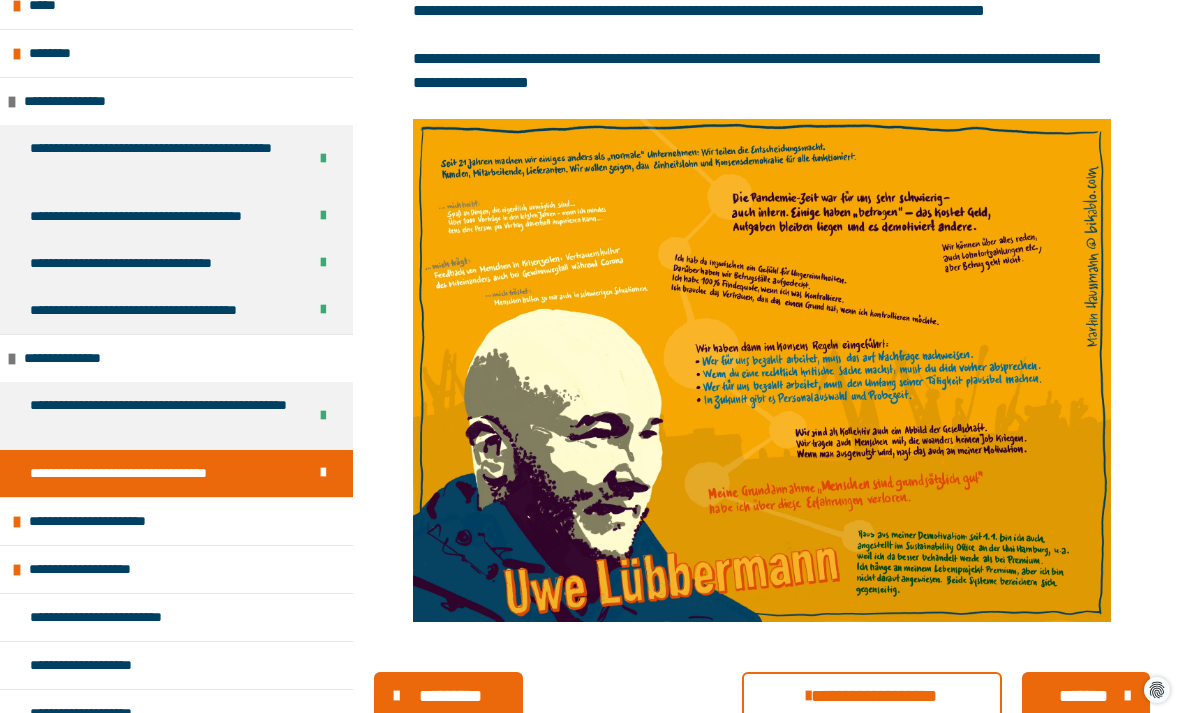click on "**********" at bounding box center (95, 521) 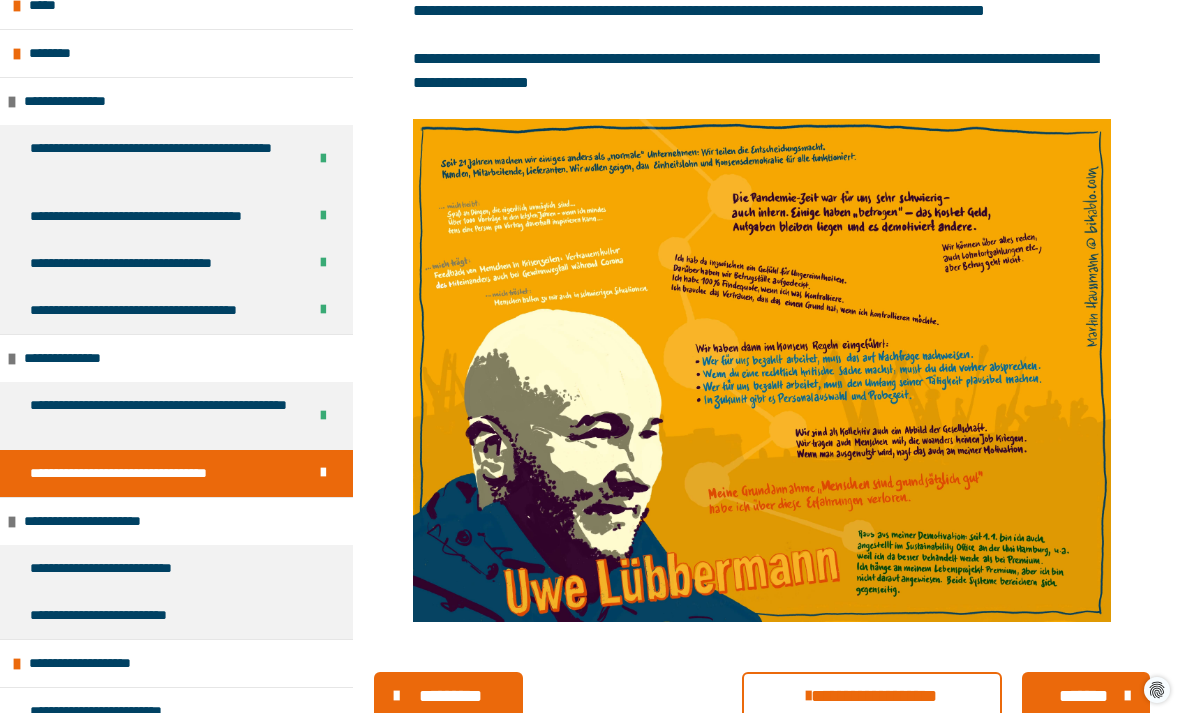 click on "**********" at bounding box center (110, 568) 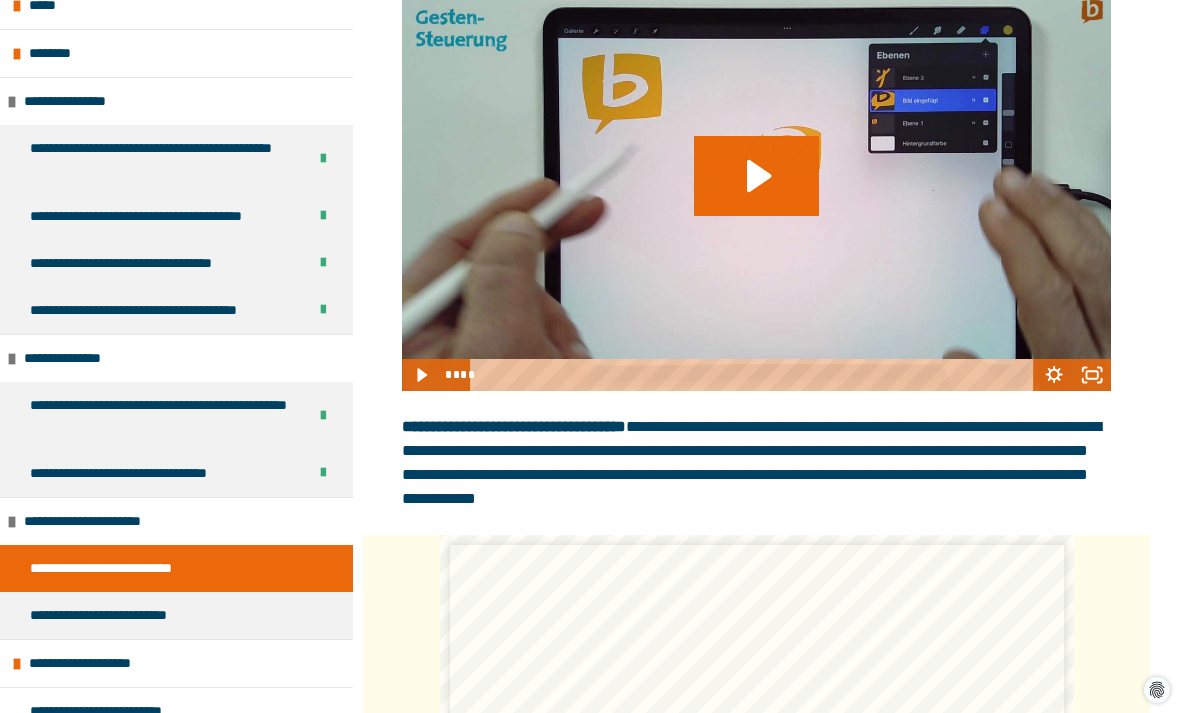scroll, scrollTop: 619, scrollLeft: 0, axis: vertical 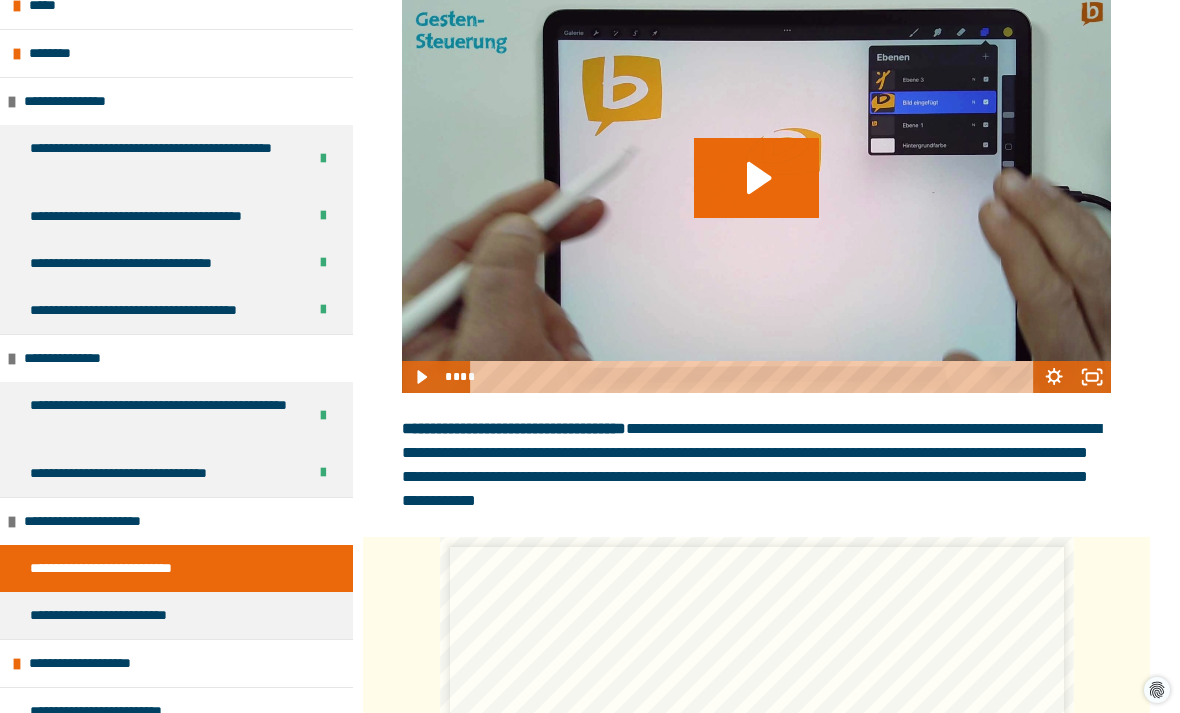 click 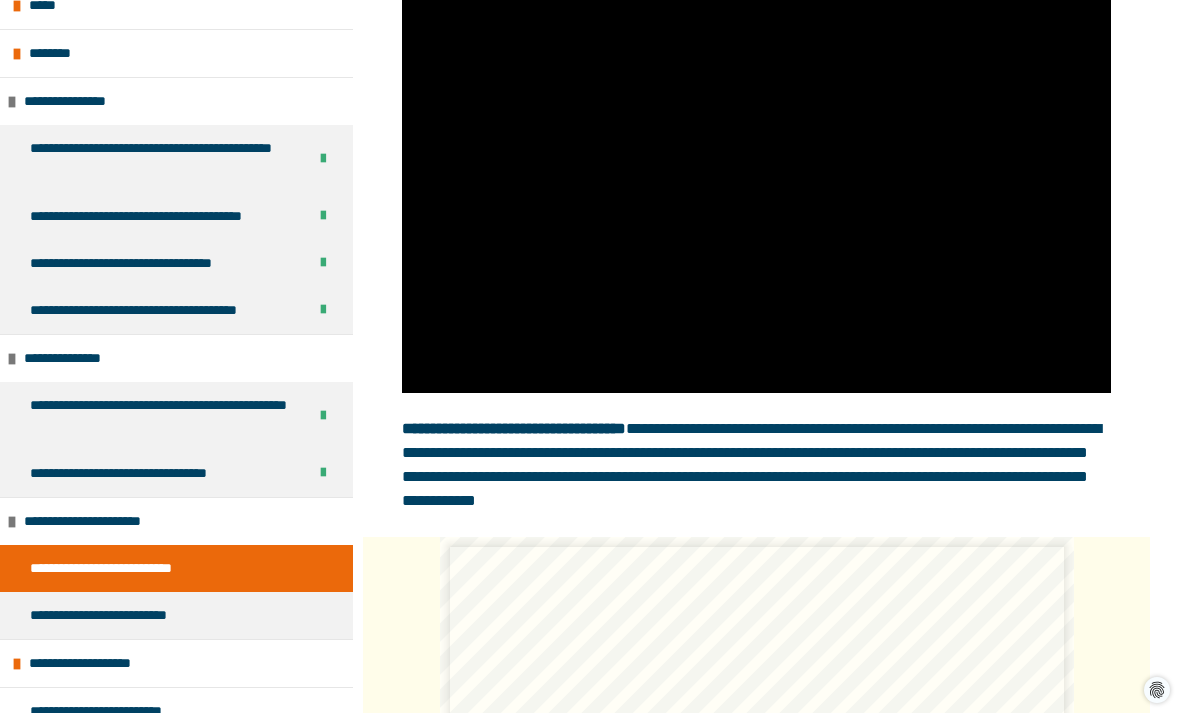 click at bounding box center (756, 193) 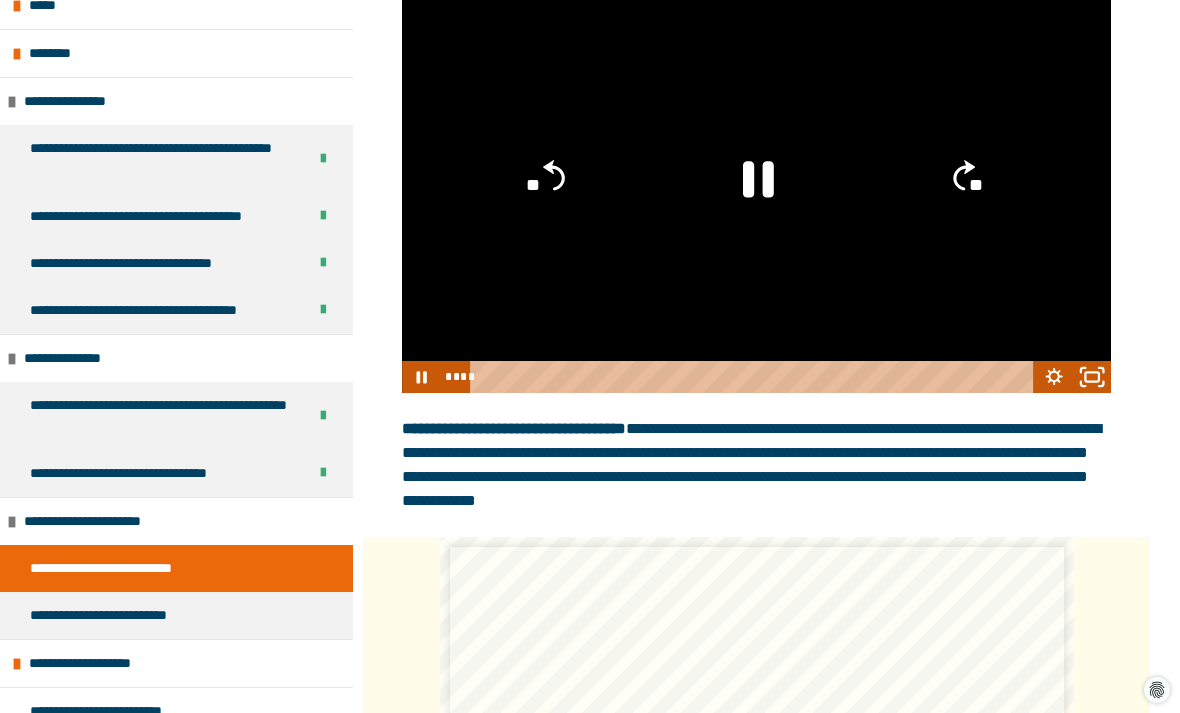 click 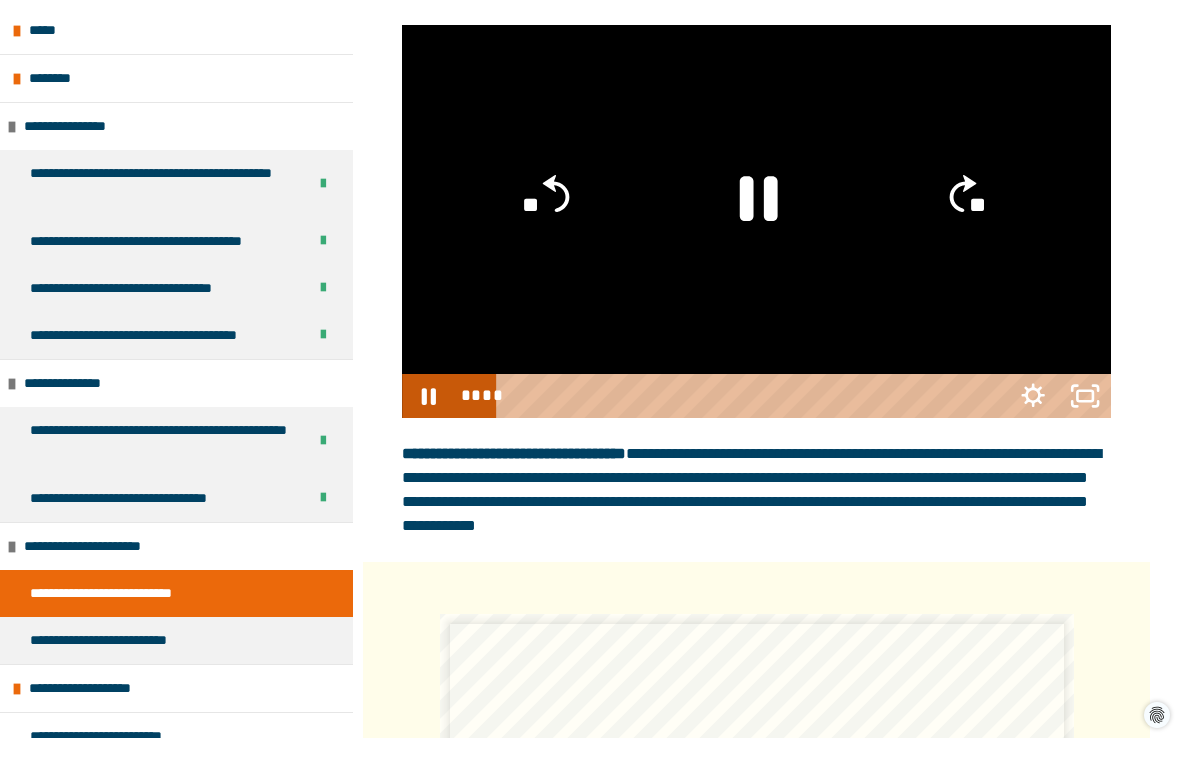 scroll, scrollTop: 24, scrollLeft: 0, axis: vertical 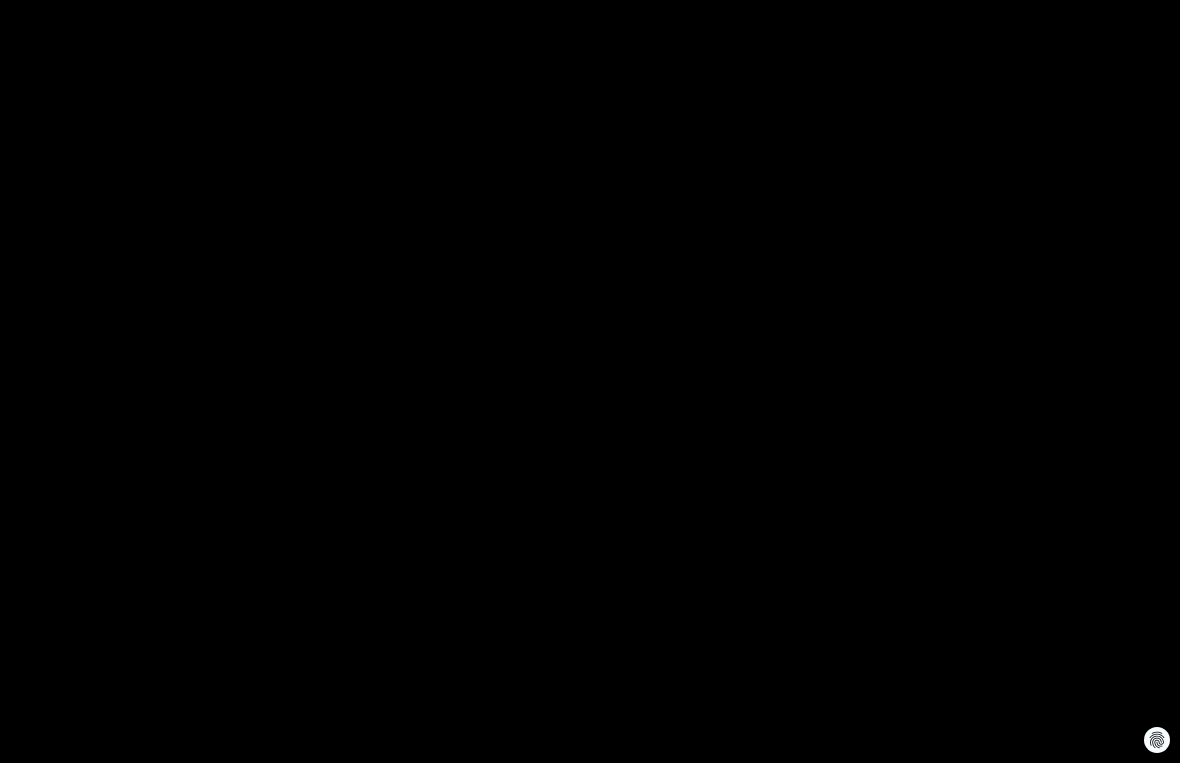 click at bounding box center (590, 381) 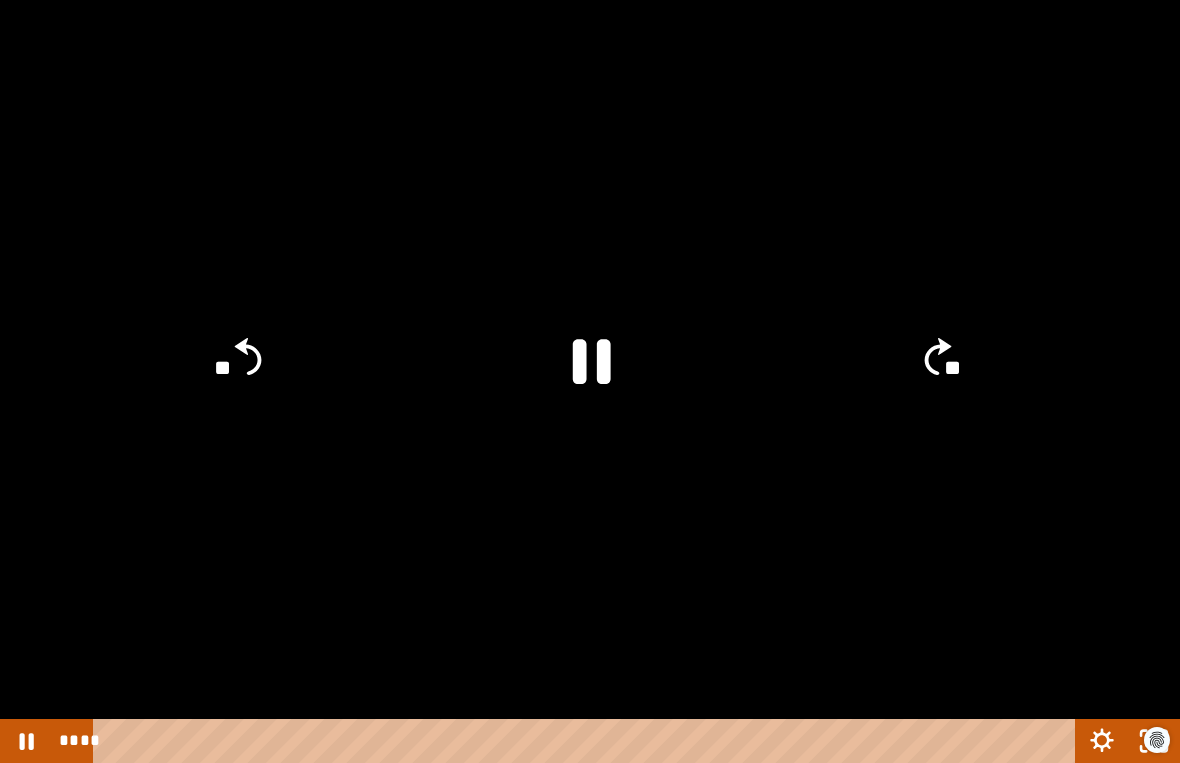click at bounding box center (590, 381) 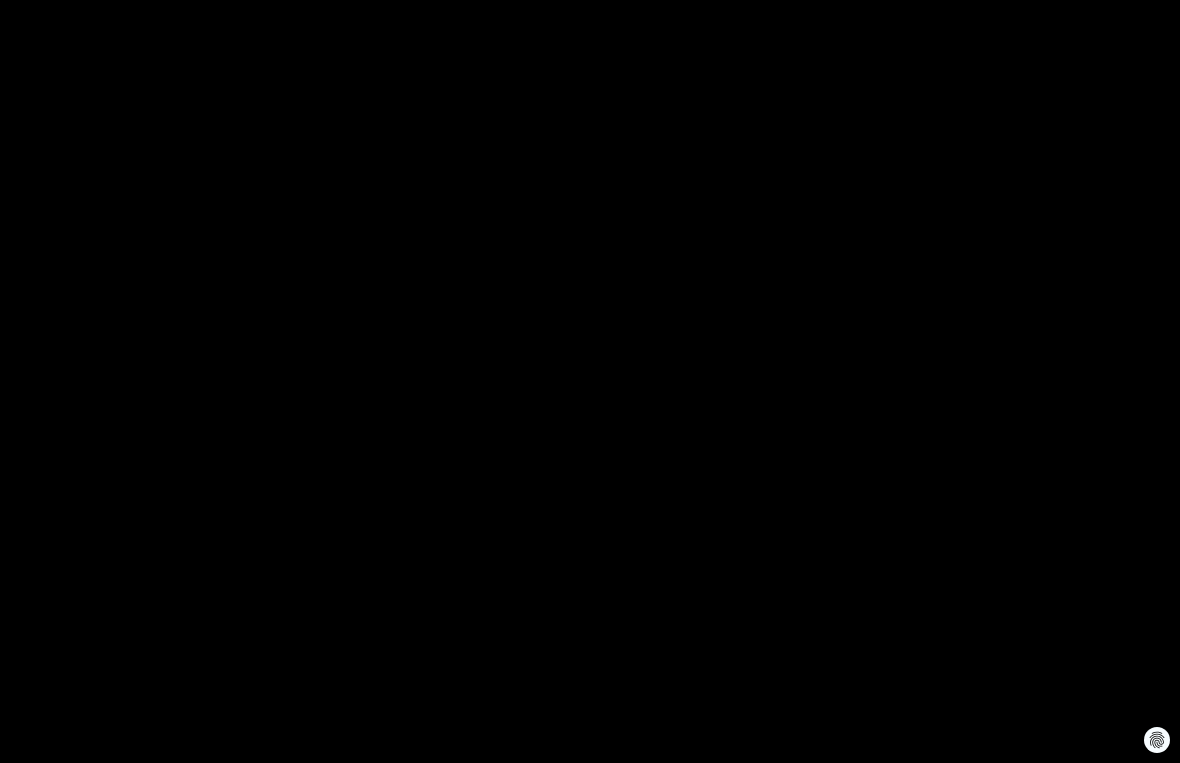 click at bounding box center [590, 381] 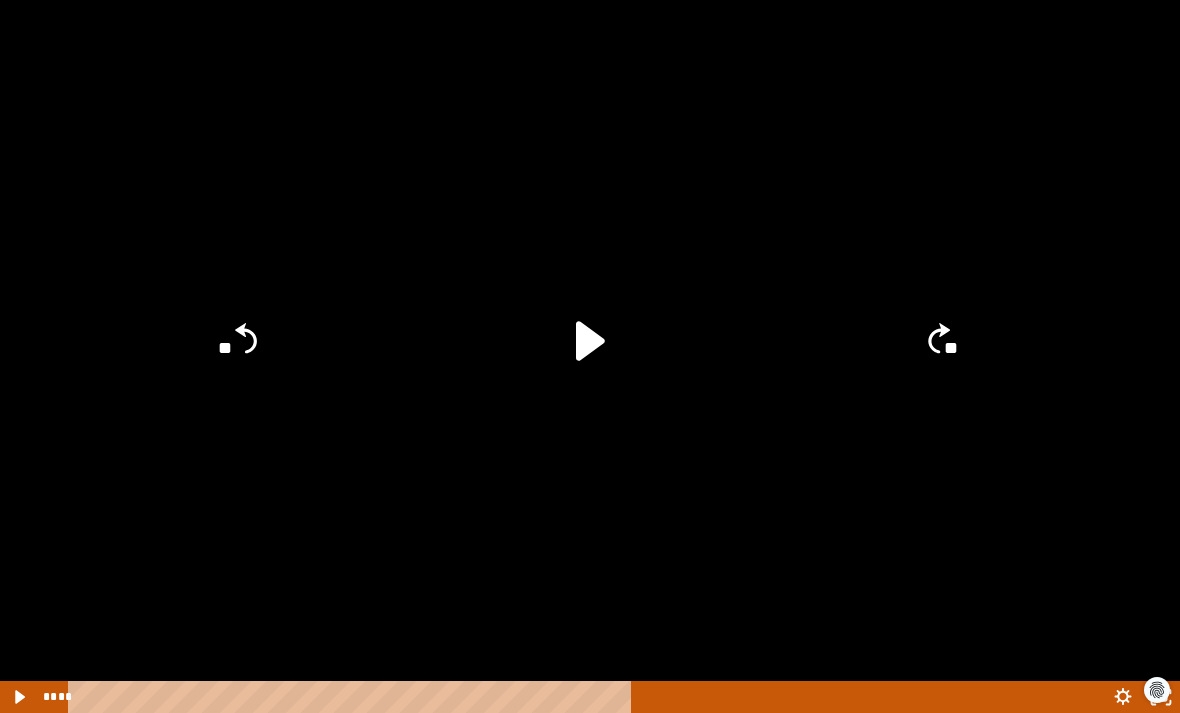 scroll, scrollTop: 1700, scrollLeft: 0, axis: vertical 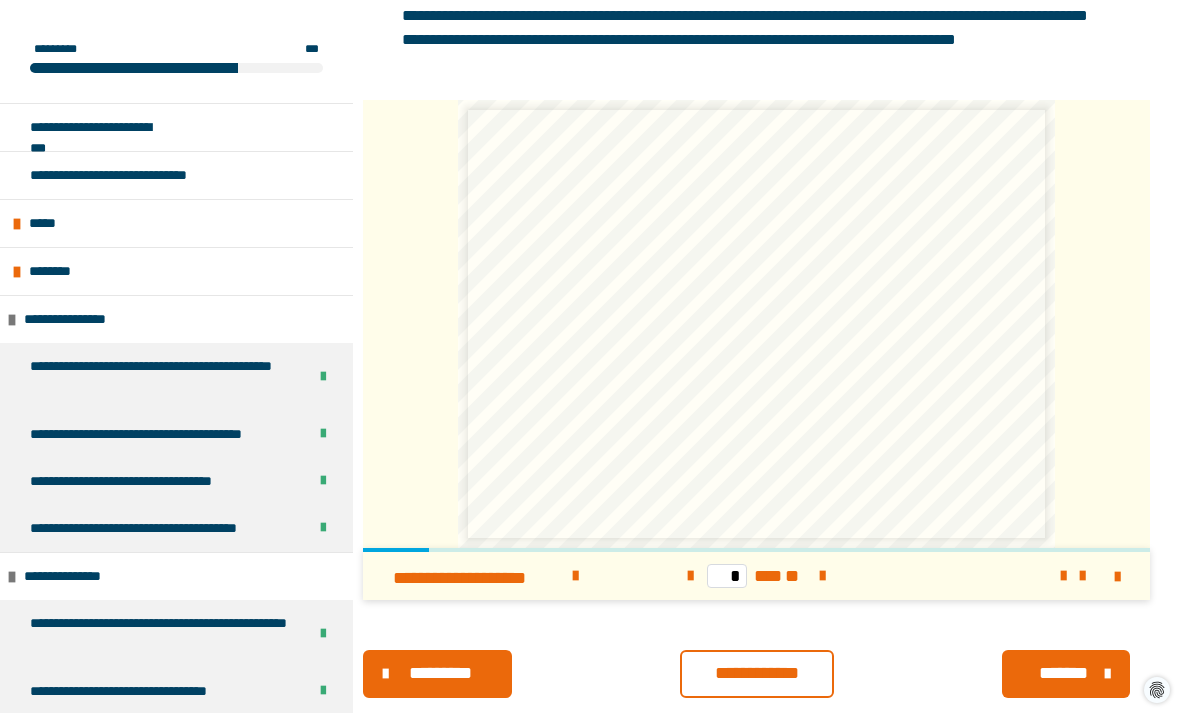 click on "**********" at bounding box center [756, 674] 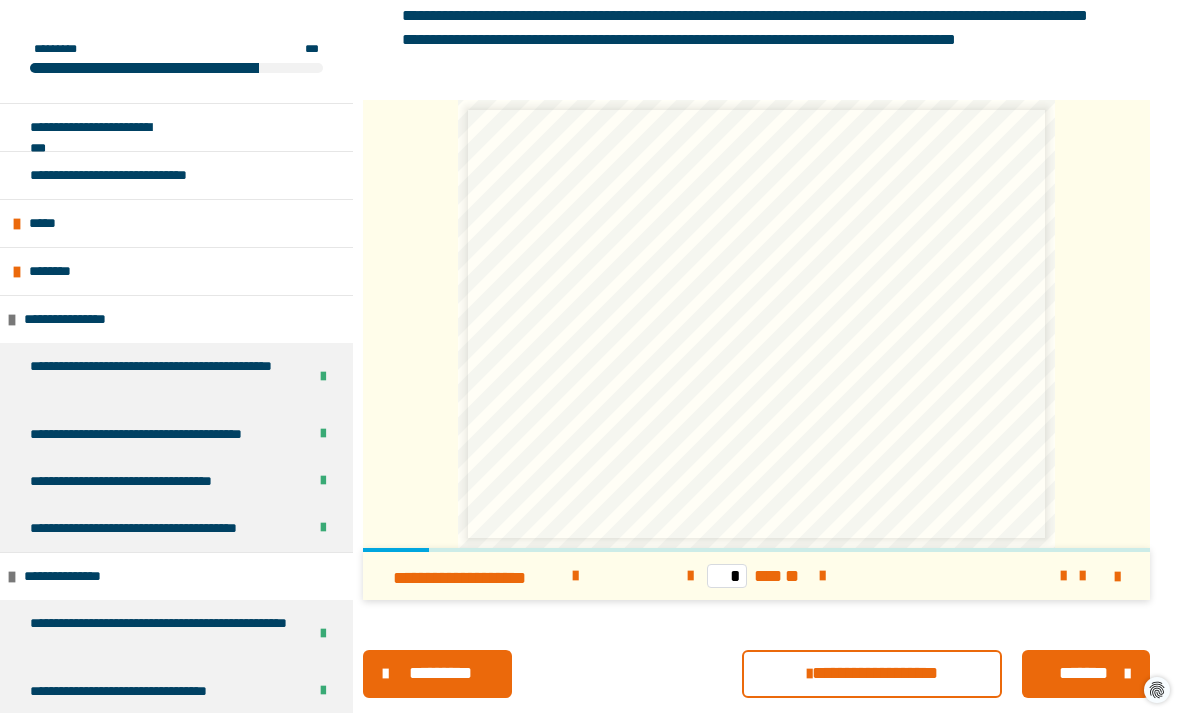 click on "*******" at bounding box center [1083, 673] 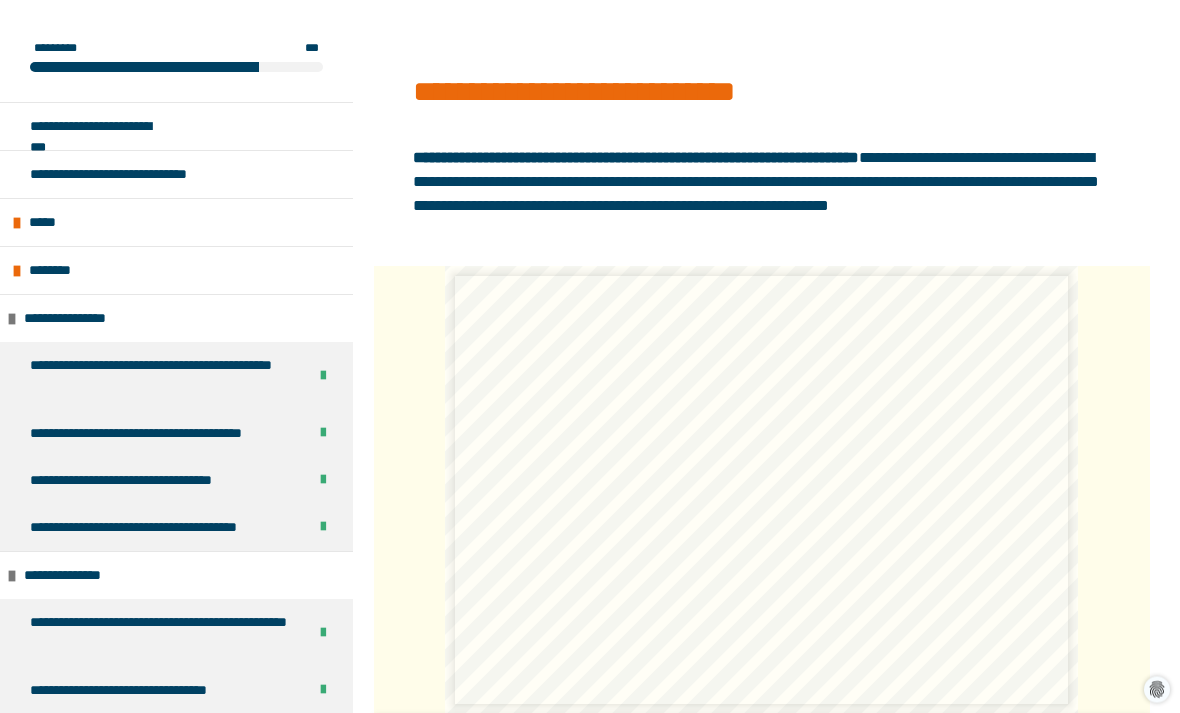 scroll, scrollTop: 371, scrollLeft: 0, axis: vertical 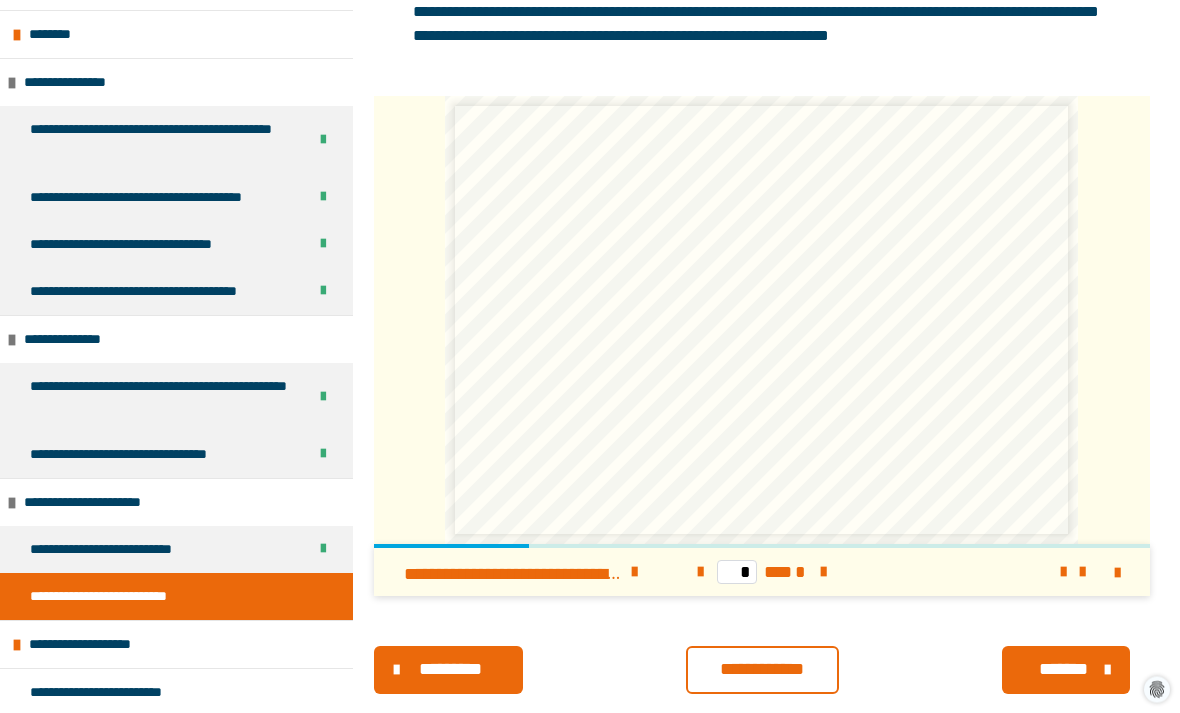 click on "**********" at bounding box center [762, 671] 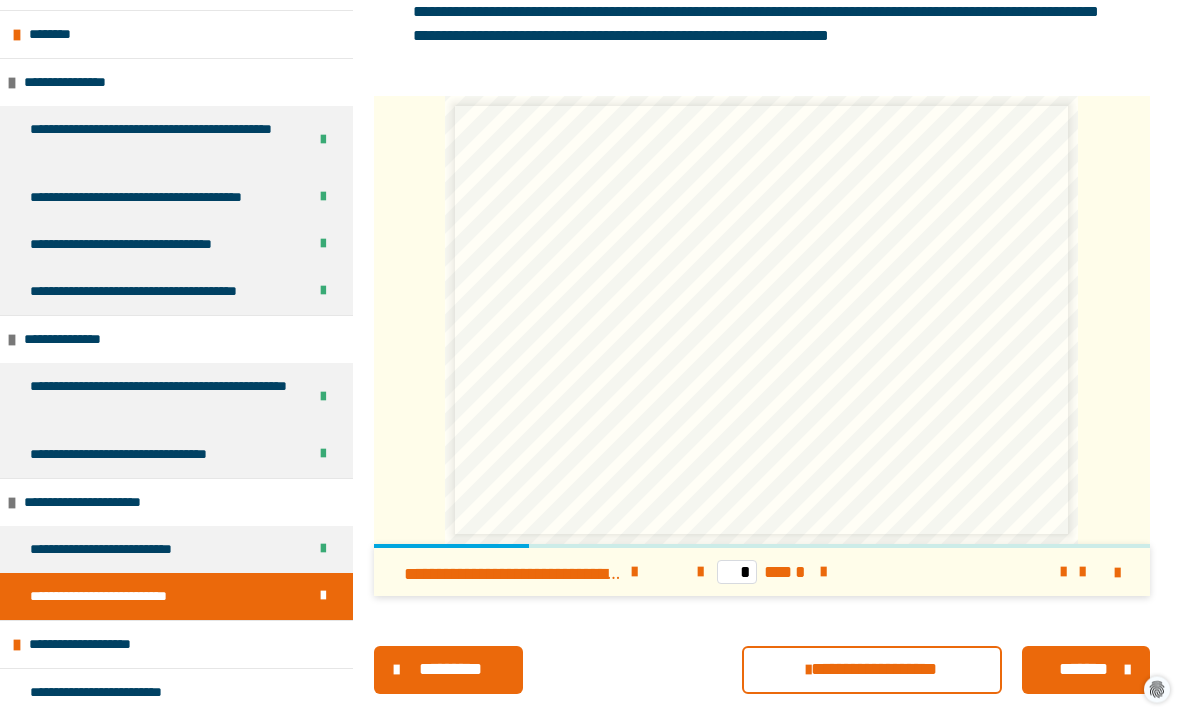 scroll, scrollTop: 540, scrollLeft: 0, axis: vertical 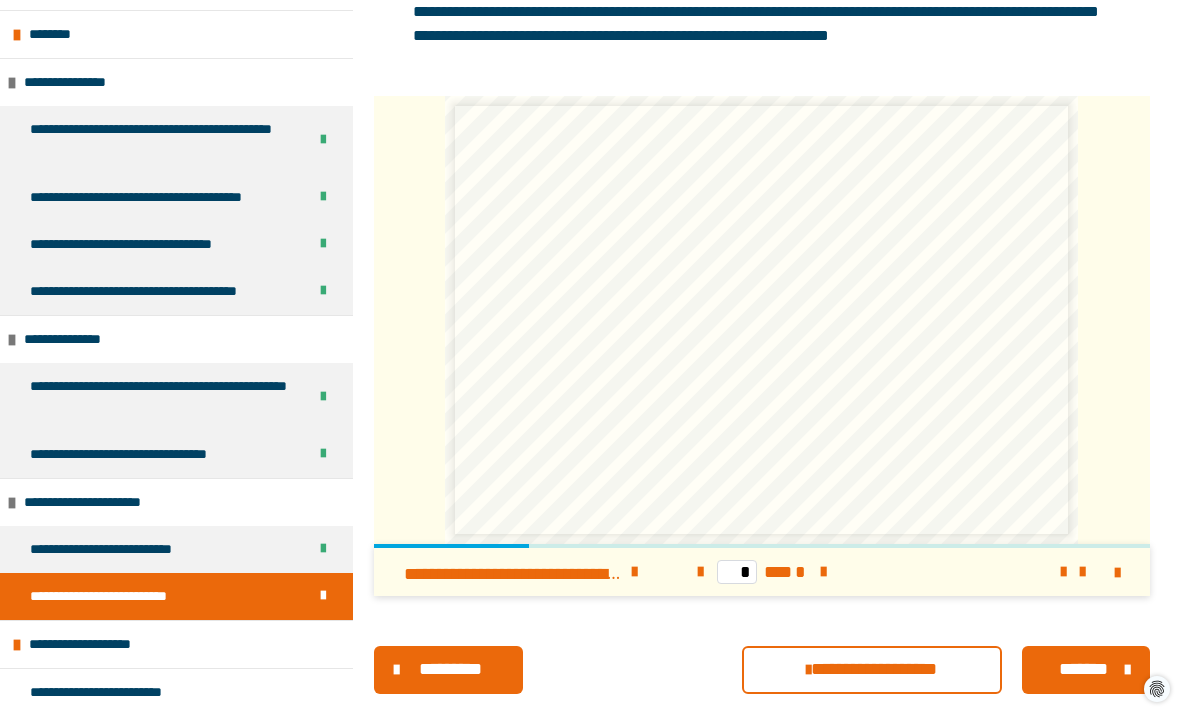 click on "*******" at bounding box center (1083, 670) 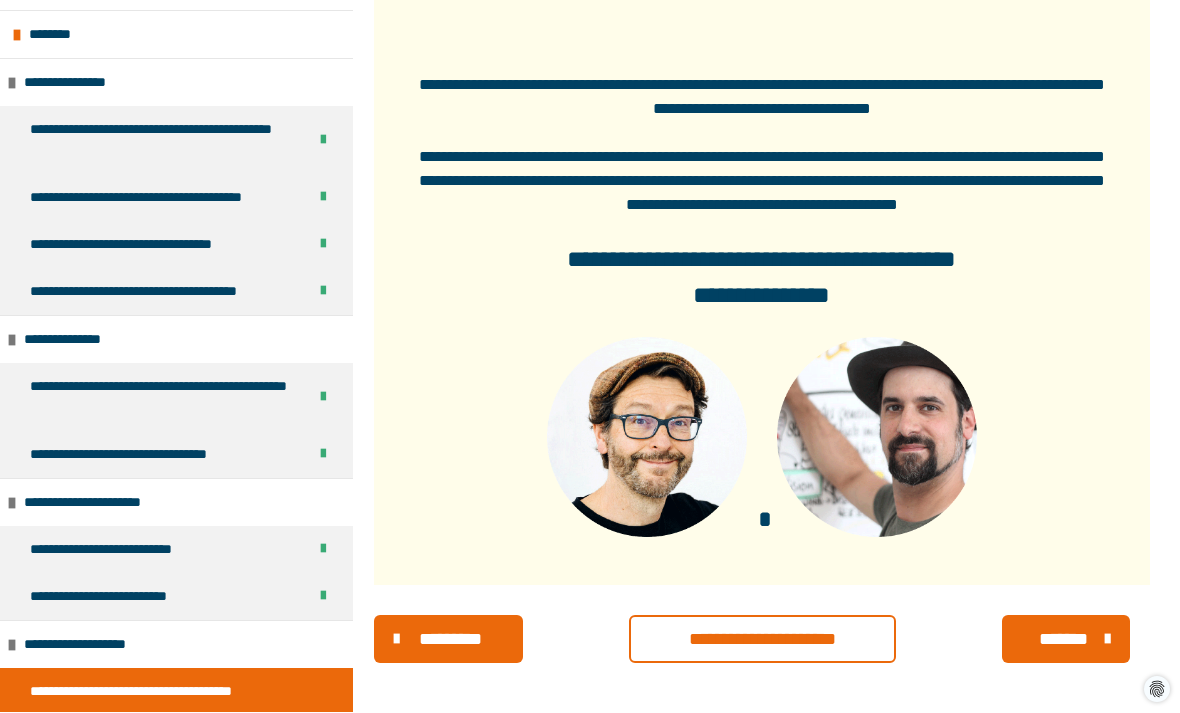 scroll, scrollTop: 456, scrollLeft: 0, axis: vertical 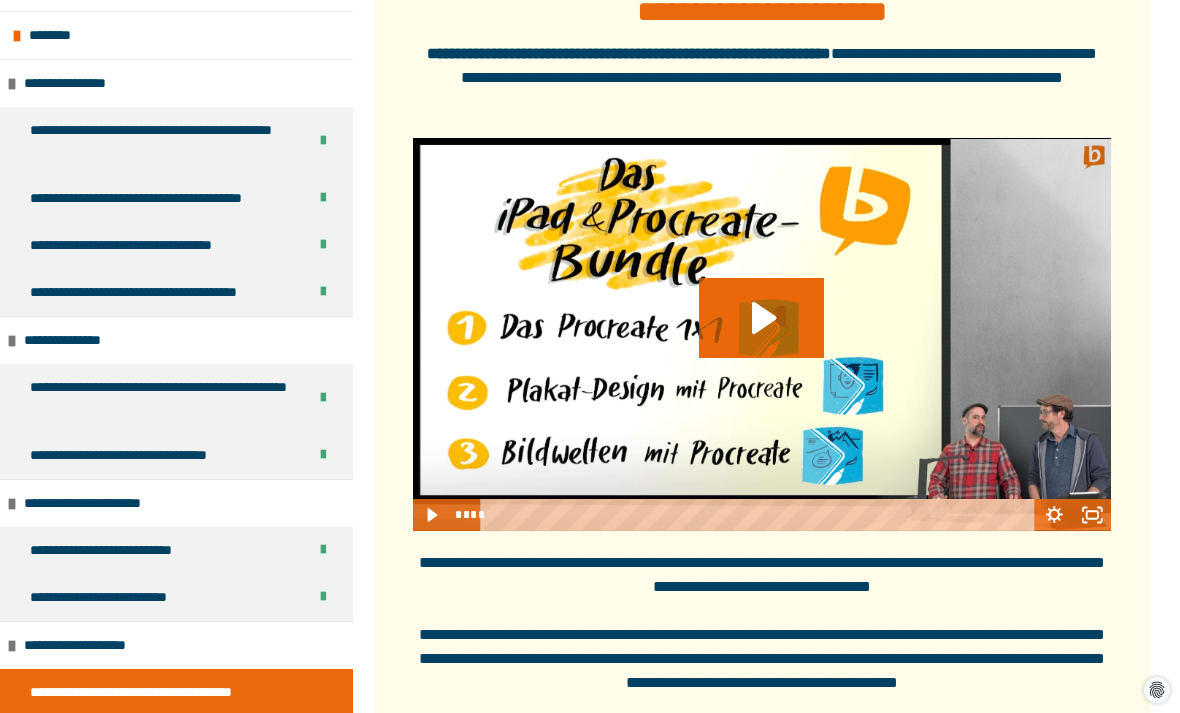 click 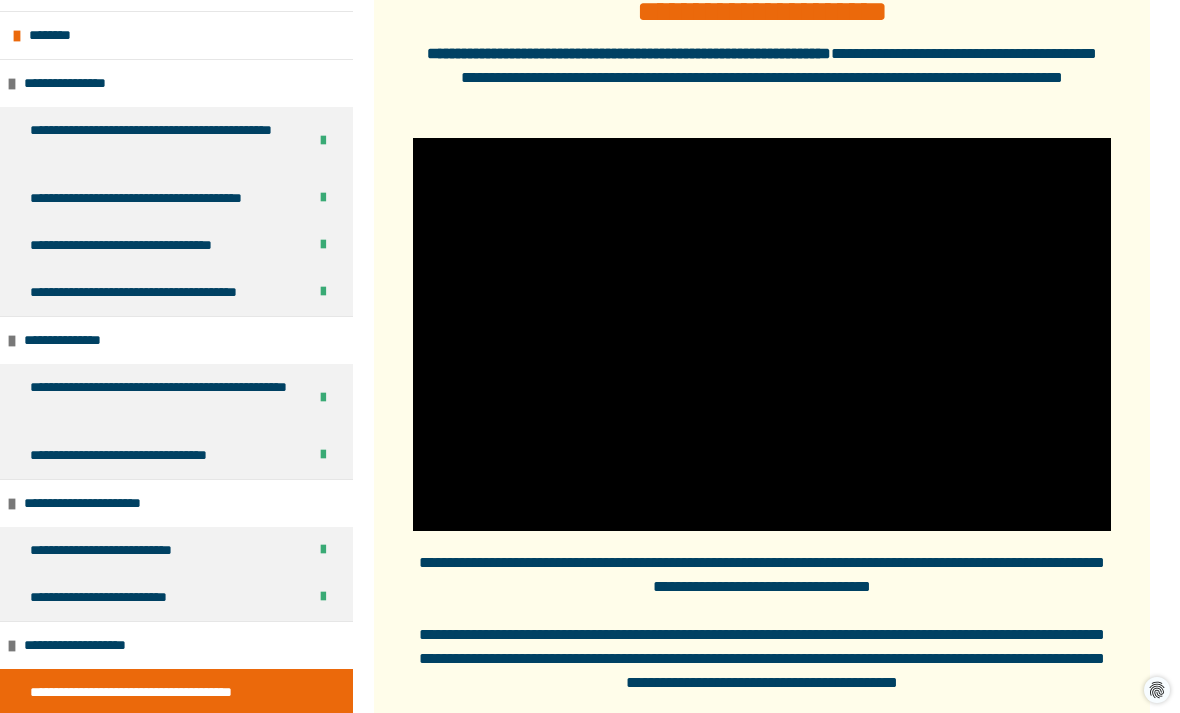 click 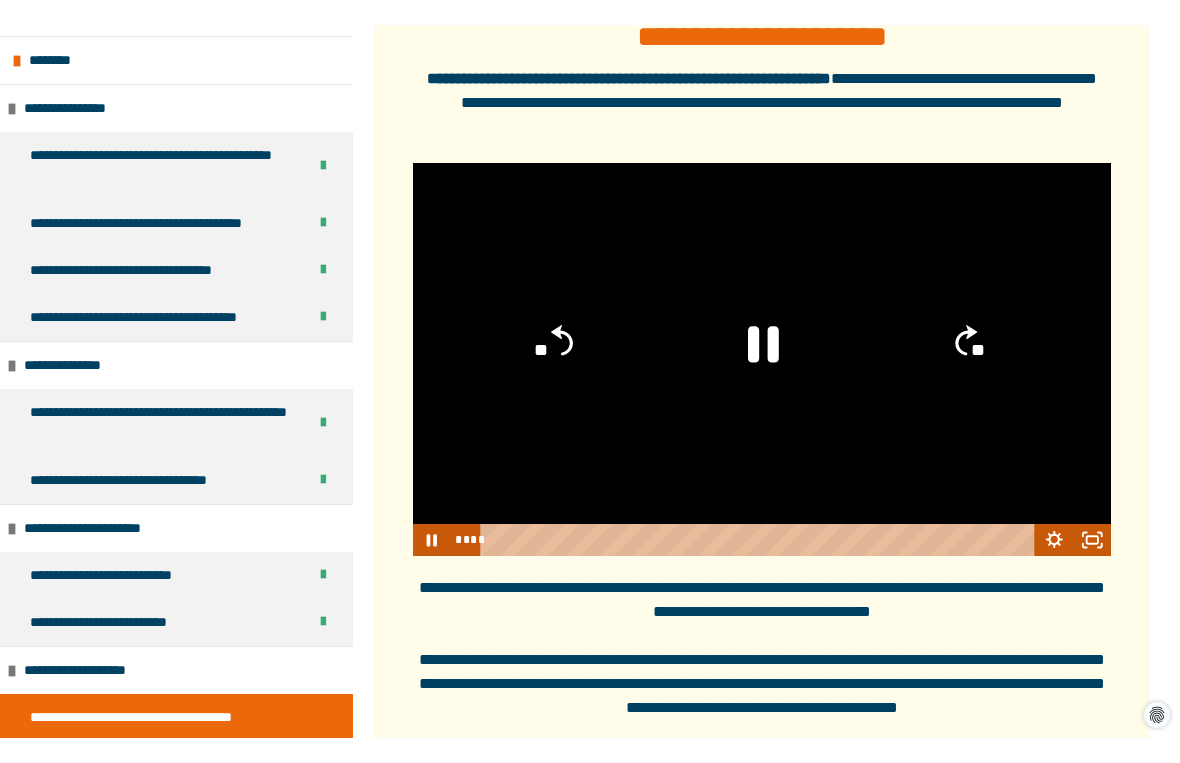 scroll, scrollTop: 24, scrollLeft: 0, axis: vertical 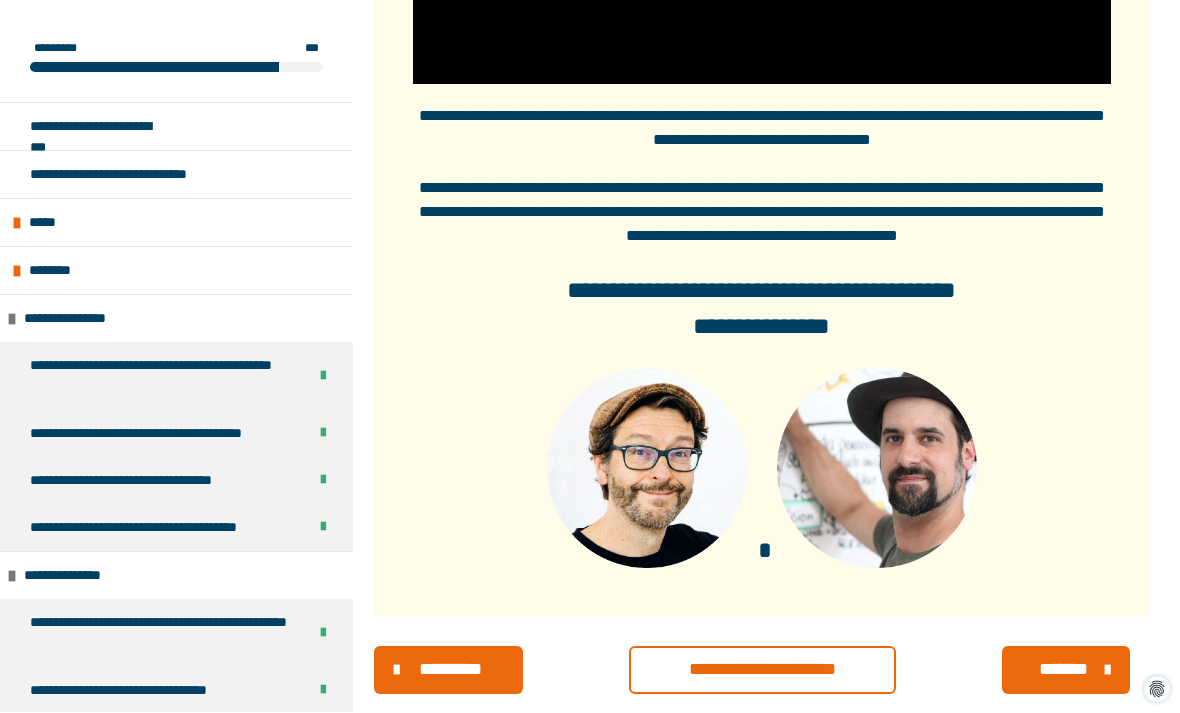 click on "**********" at bounding box center [763, 670] 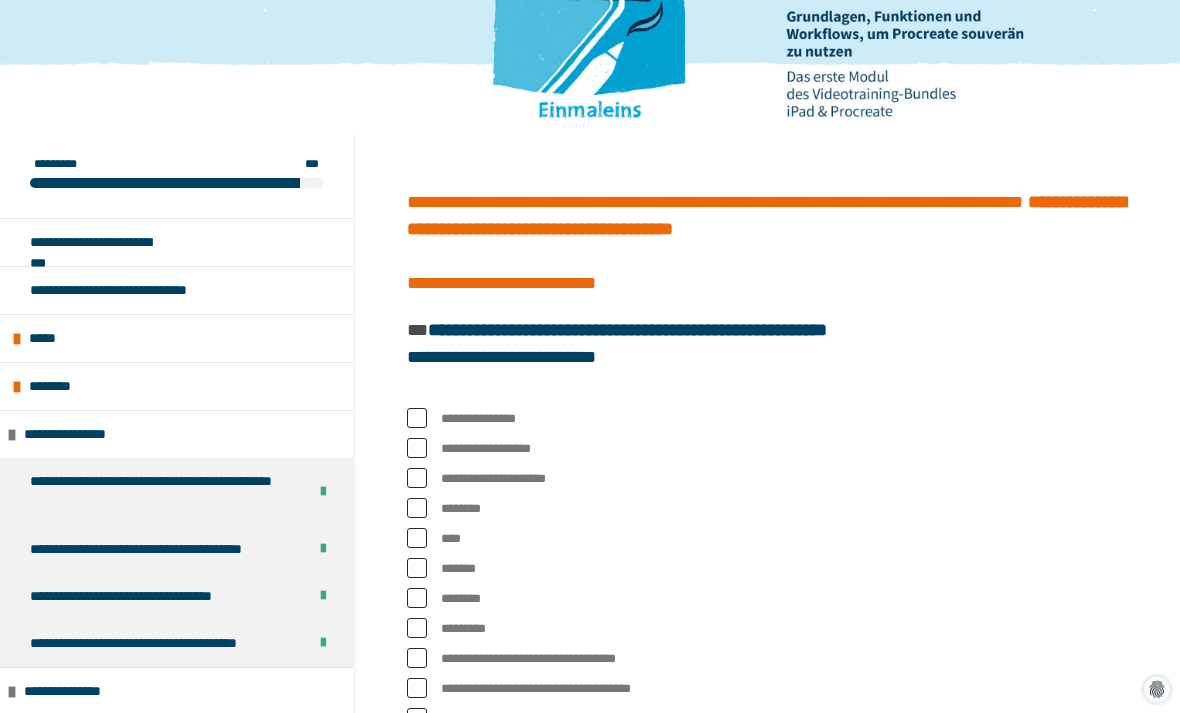 click at bounding box center [417, 419] 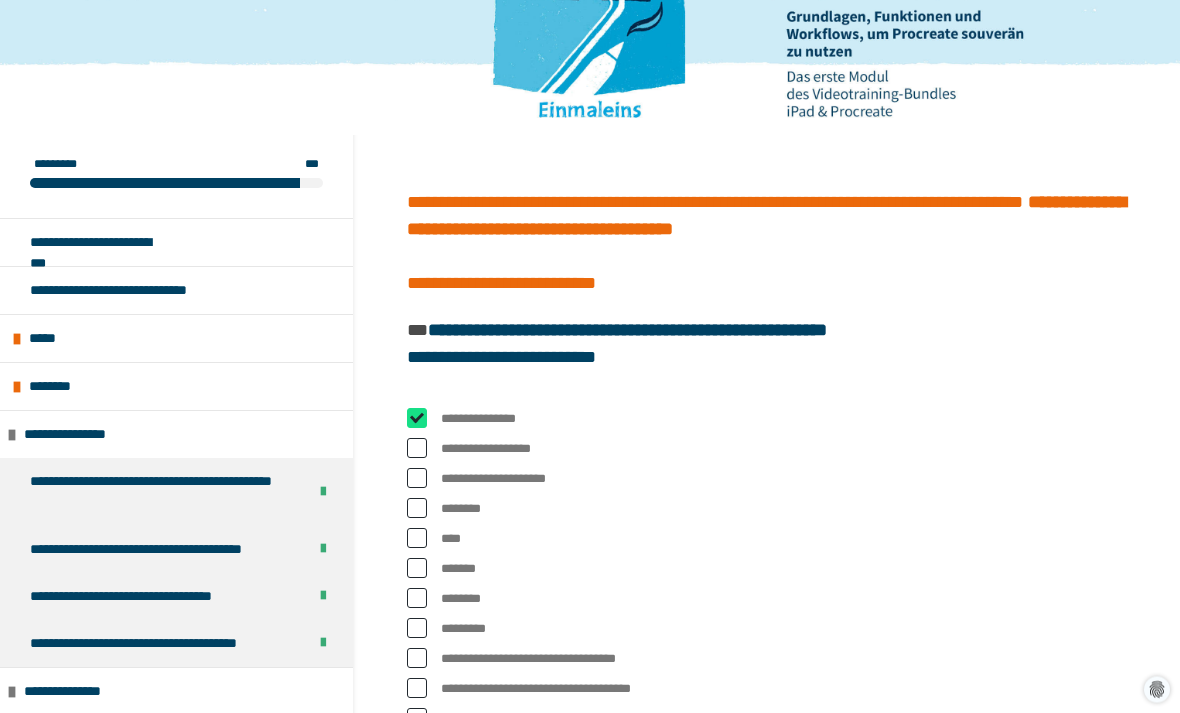 checkbox on "****" 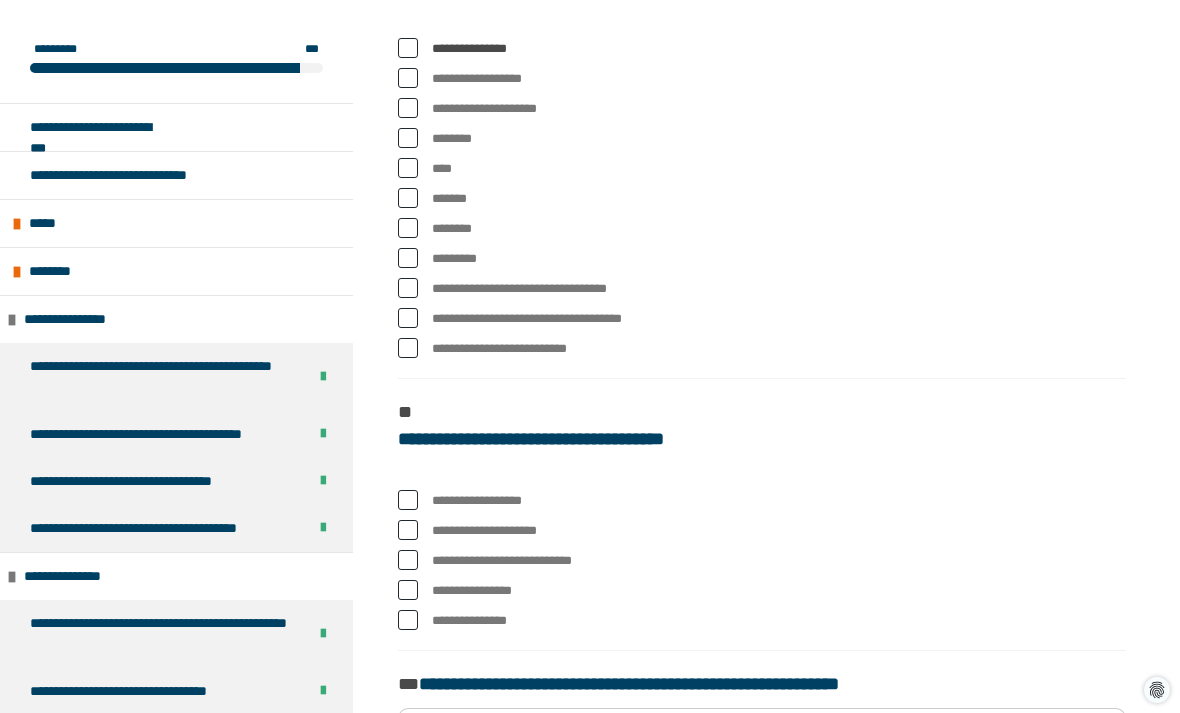 scroll, scrollTop: 648, scrollLeft: 0, axis: vertical 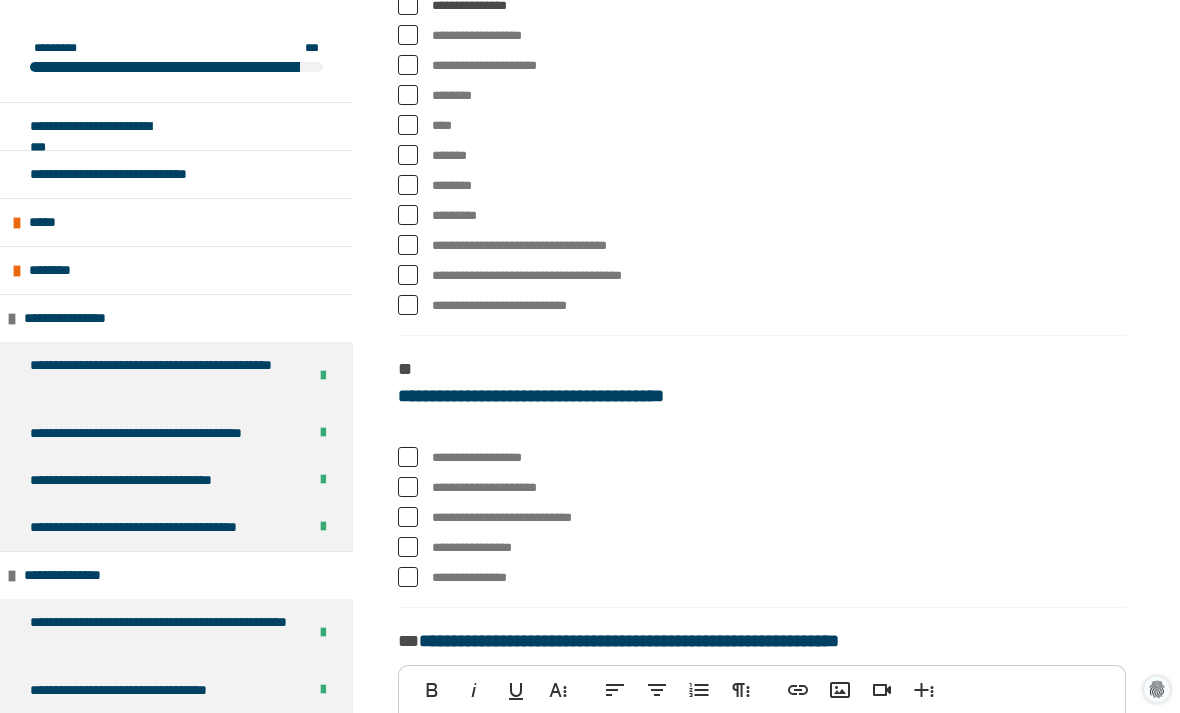 click at bounding box center [408, 458] 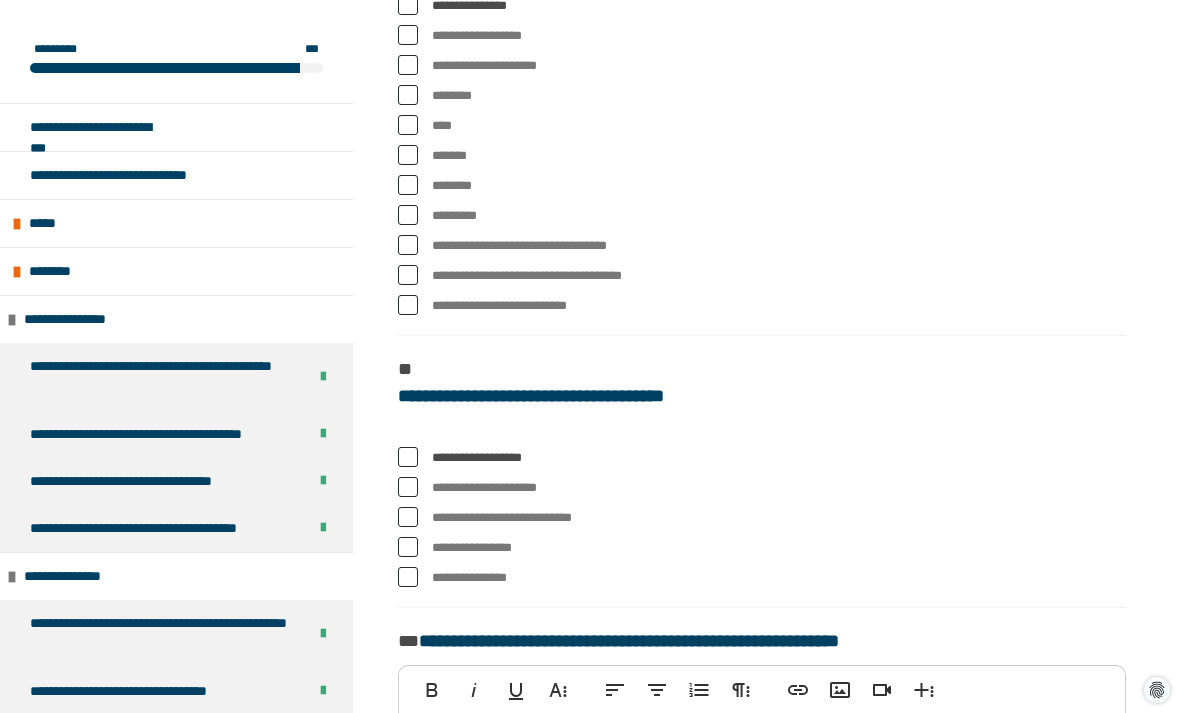 click at bounding box center [408, 547] 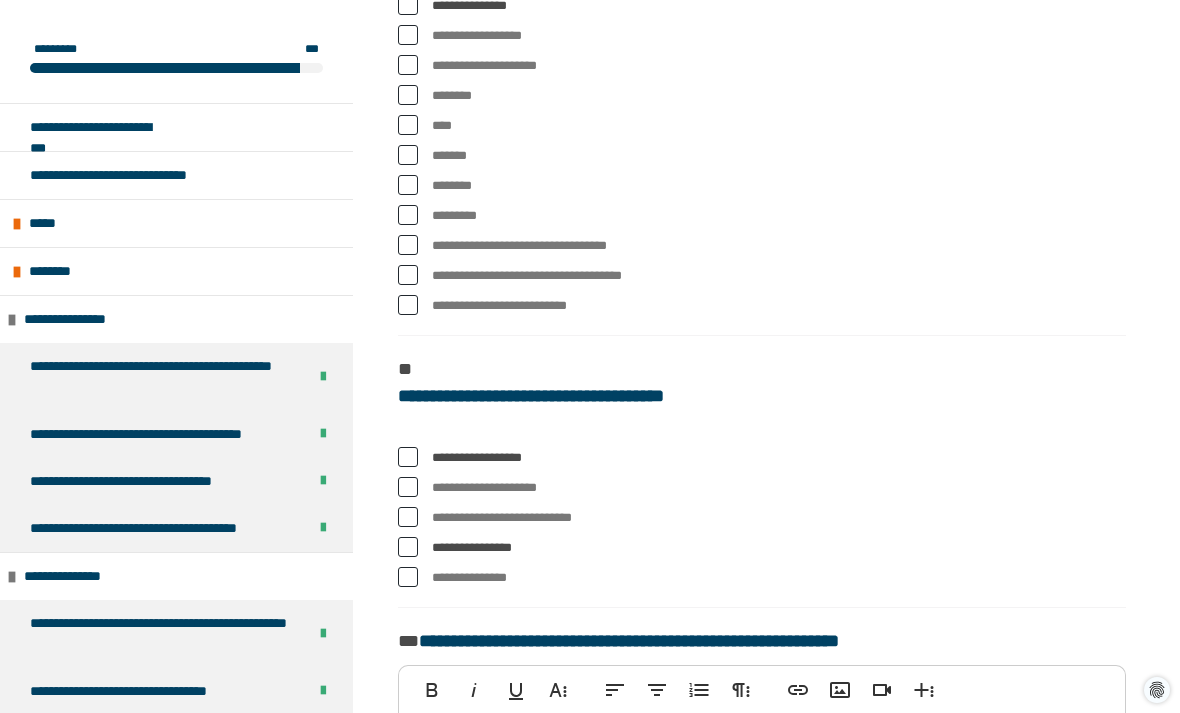 click at bounding box center (408, 457) 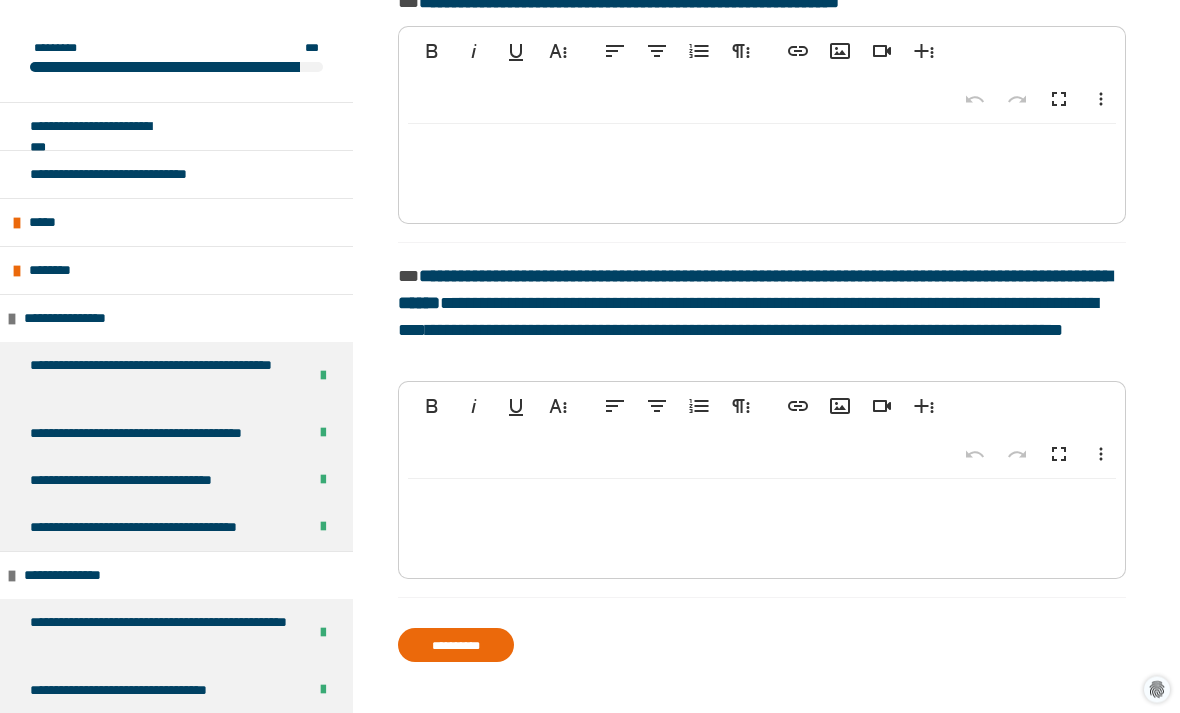 scroll, scrollTop: 1289, scrollLeft: 0, axis: vertical 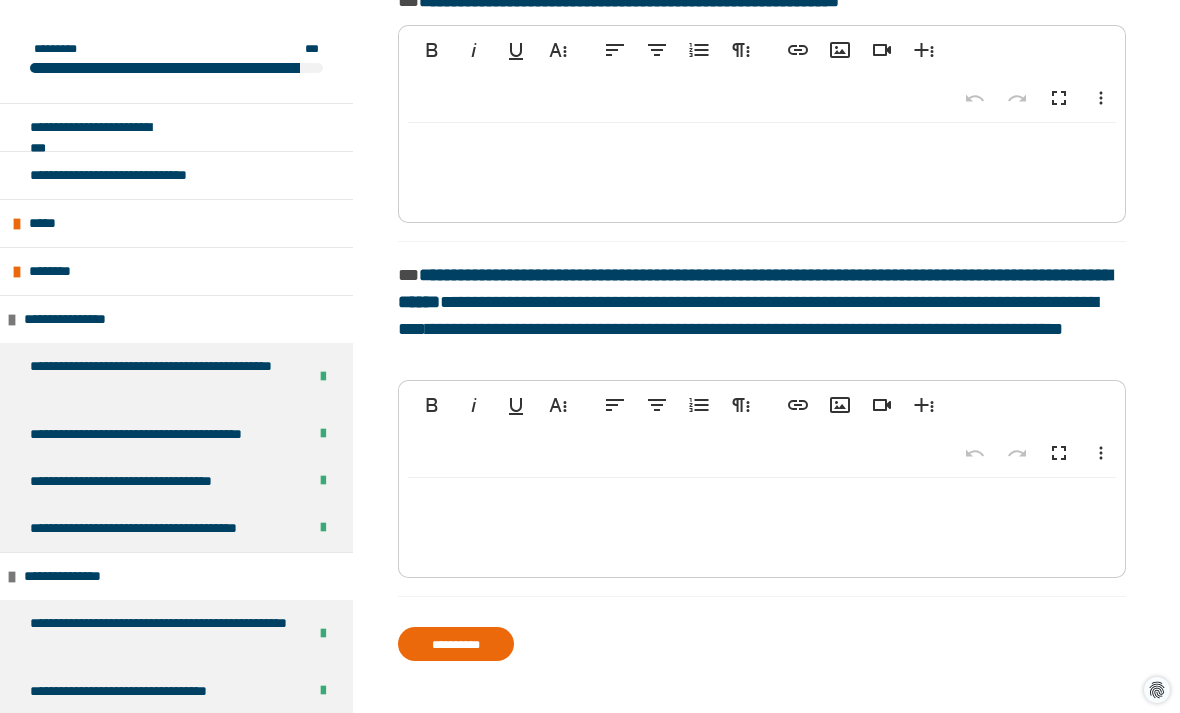 click on "**********" at bounding box center [456, 644] 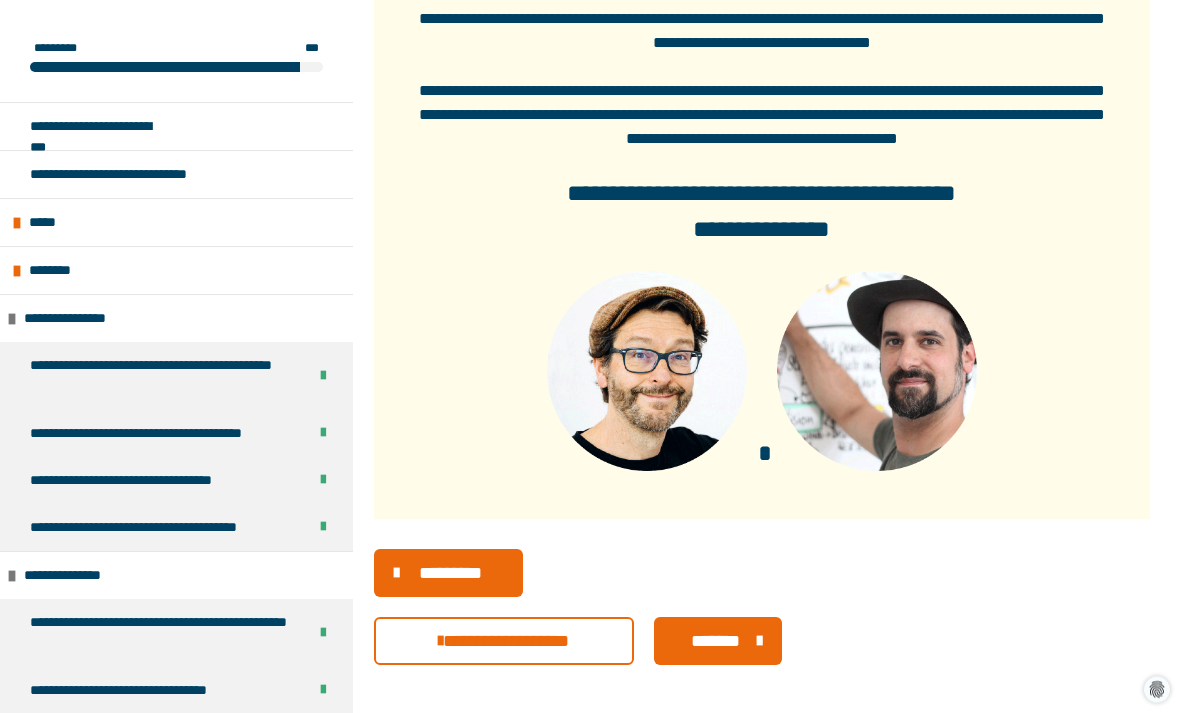 scroll, scrollTop: 1409, scrollLeft: 0, axis: vertical 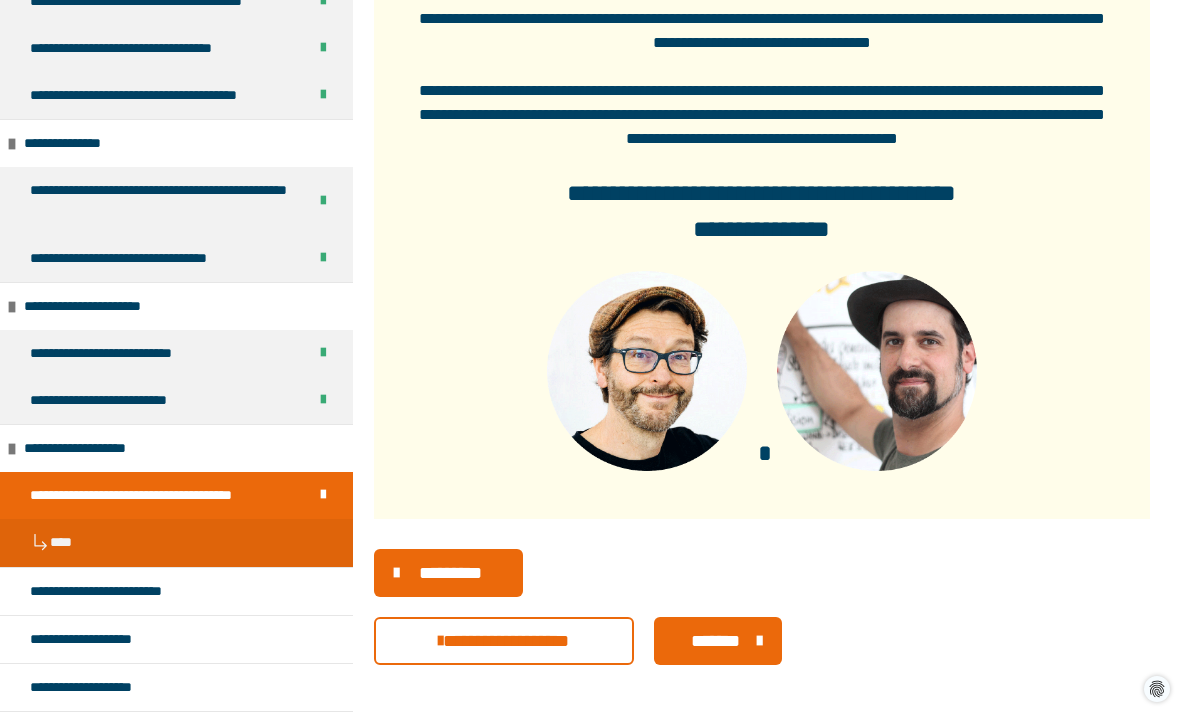 click on "*******" at bounding box center (715, 642) 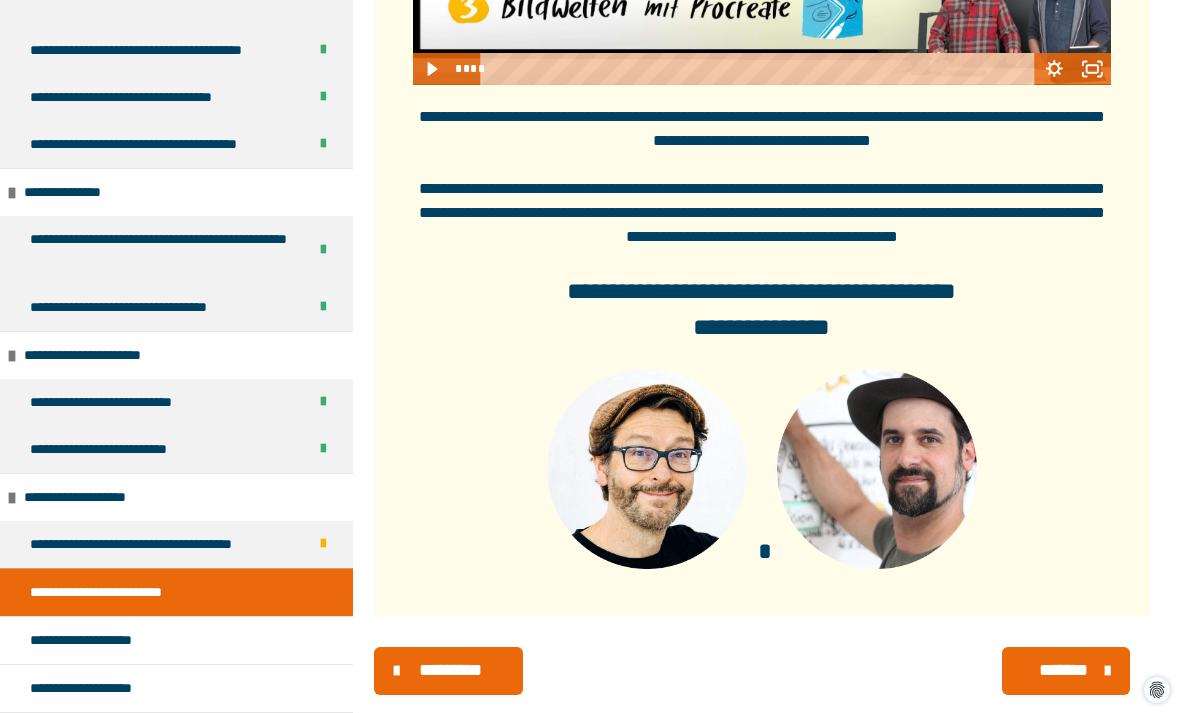 scroll, scrollTop: 627, scrollLeft: 0, axis: vertical 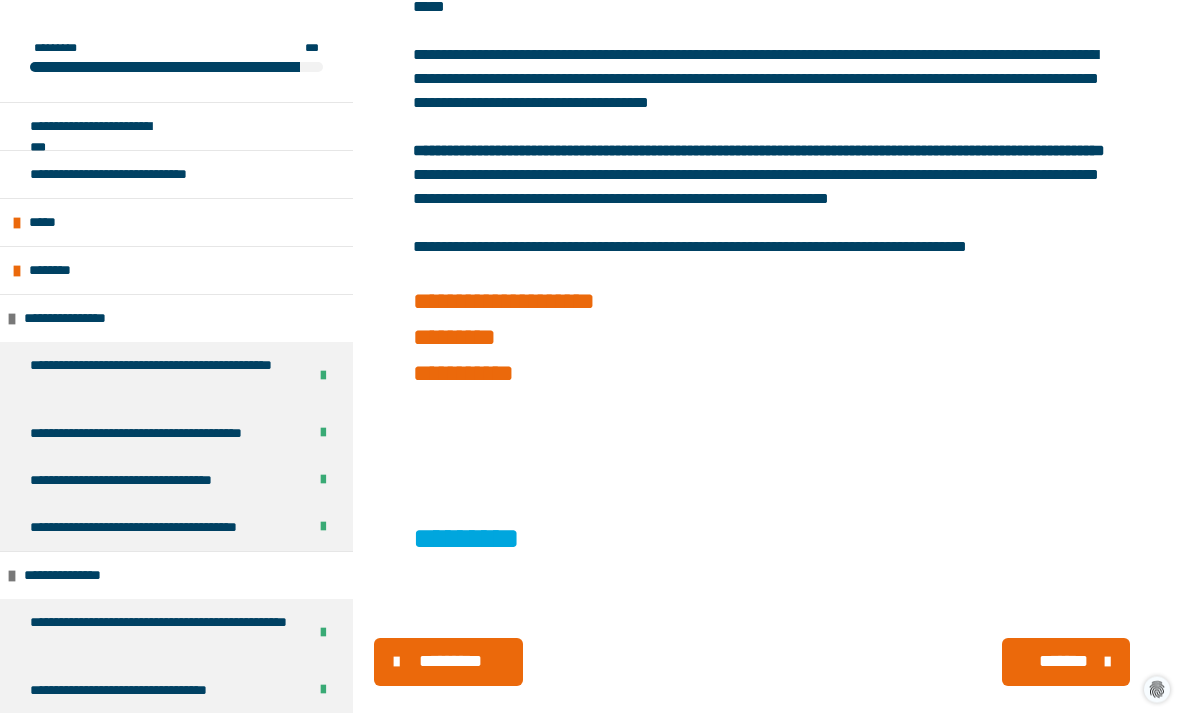 click on "*******" at bounding box center [1066, 663] 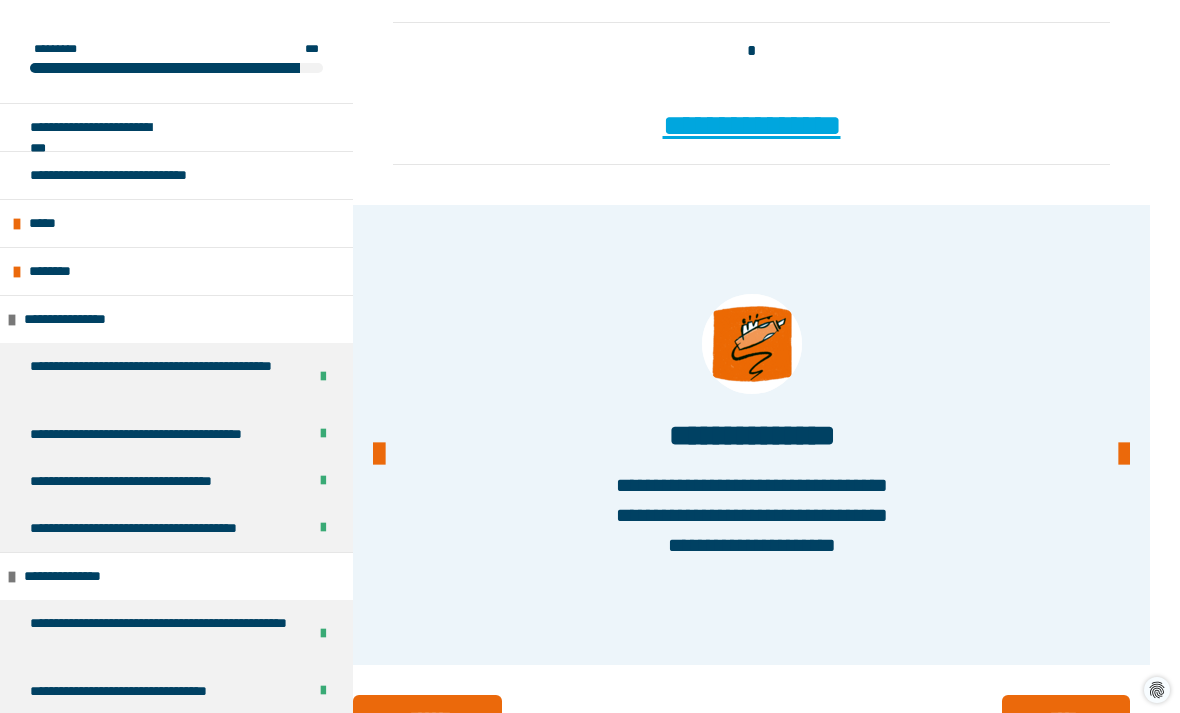 scroll, scrollTop: 1546, scrollLeft: 0, axis: vertical 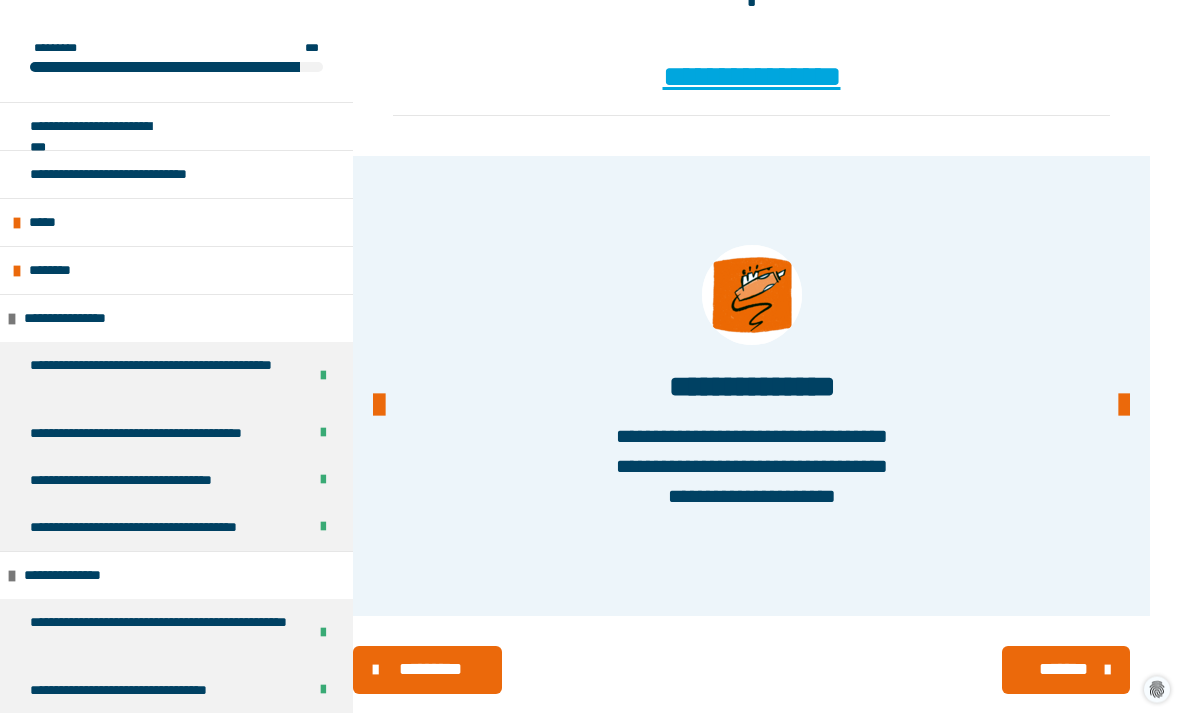 click at bounding box center [1107, 671] 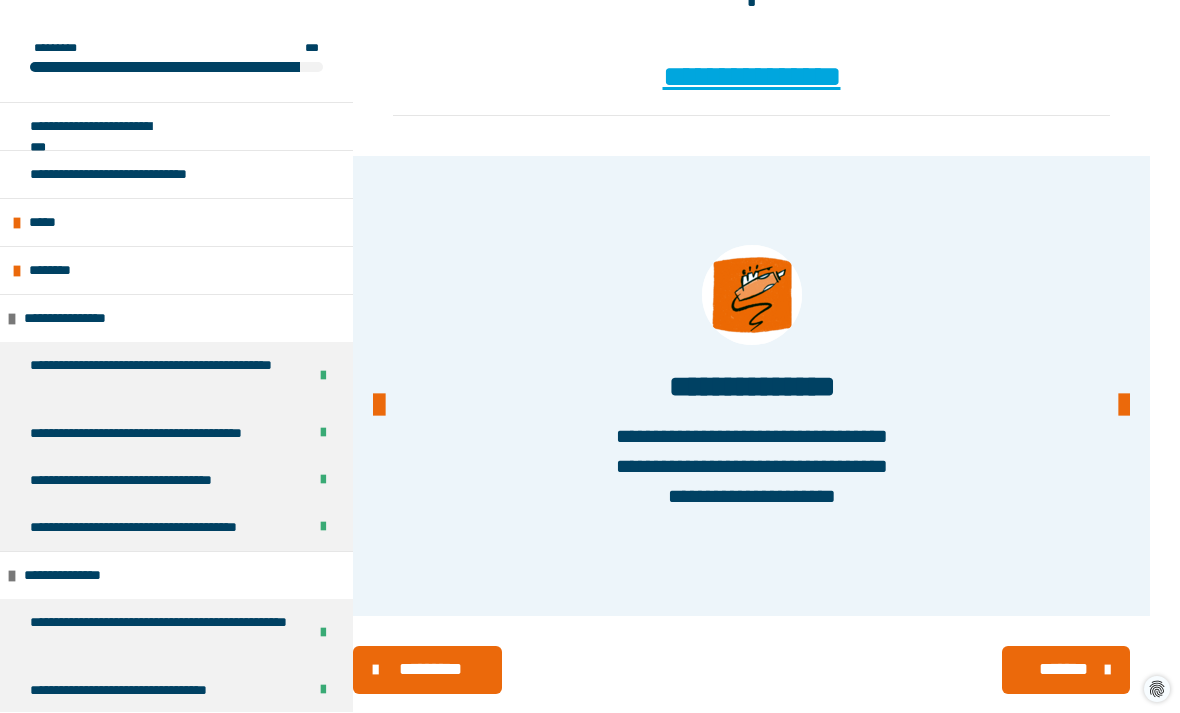 scroll, scrollTop: 1547, scrollLeft: 0, axis: vertical 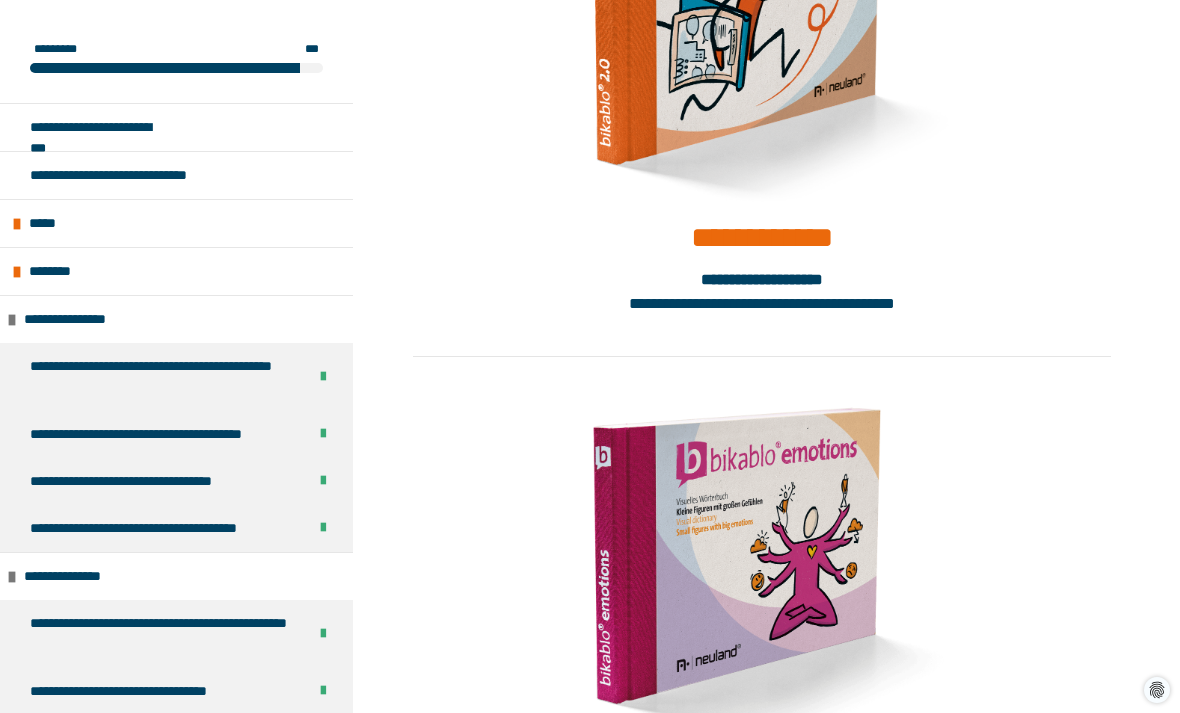 click on "**********" at bounding box center [762, 237] 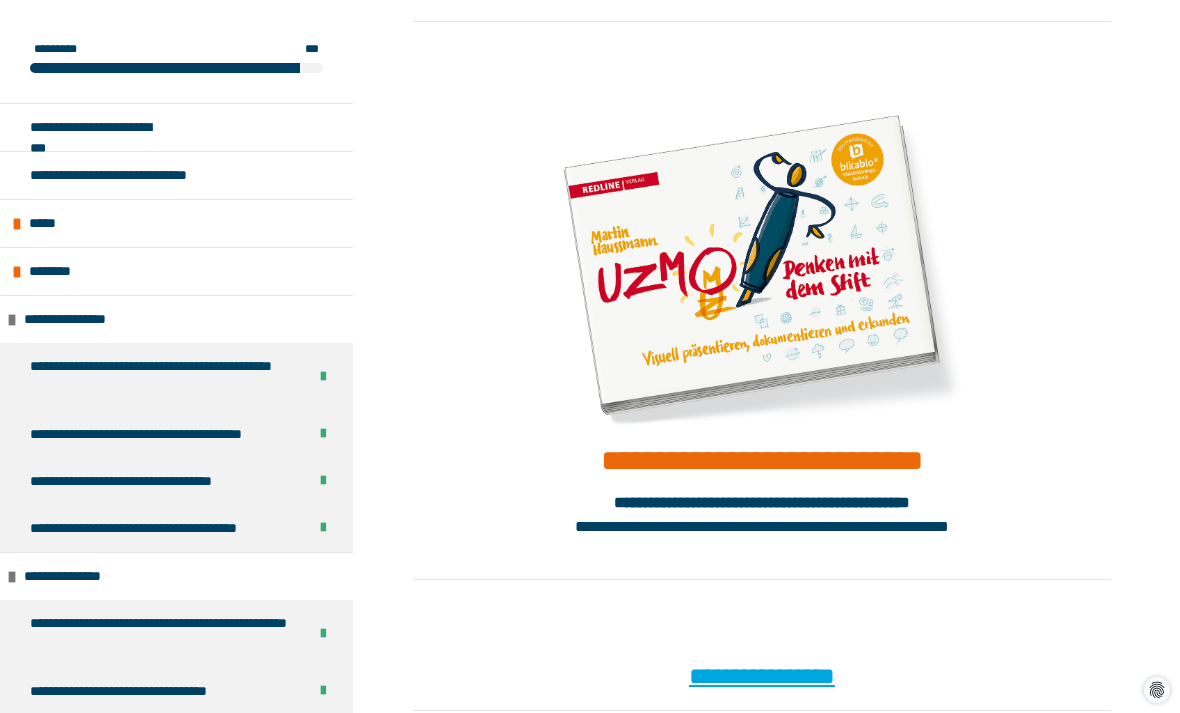 scroll, scrollTop: 4181, scrollLeft: 0, axis: vertical 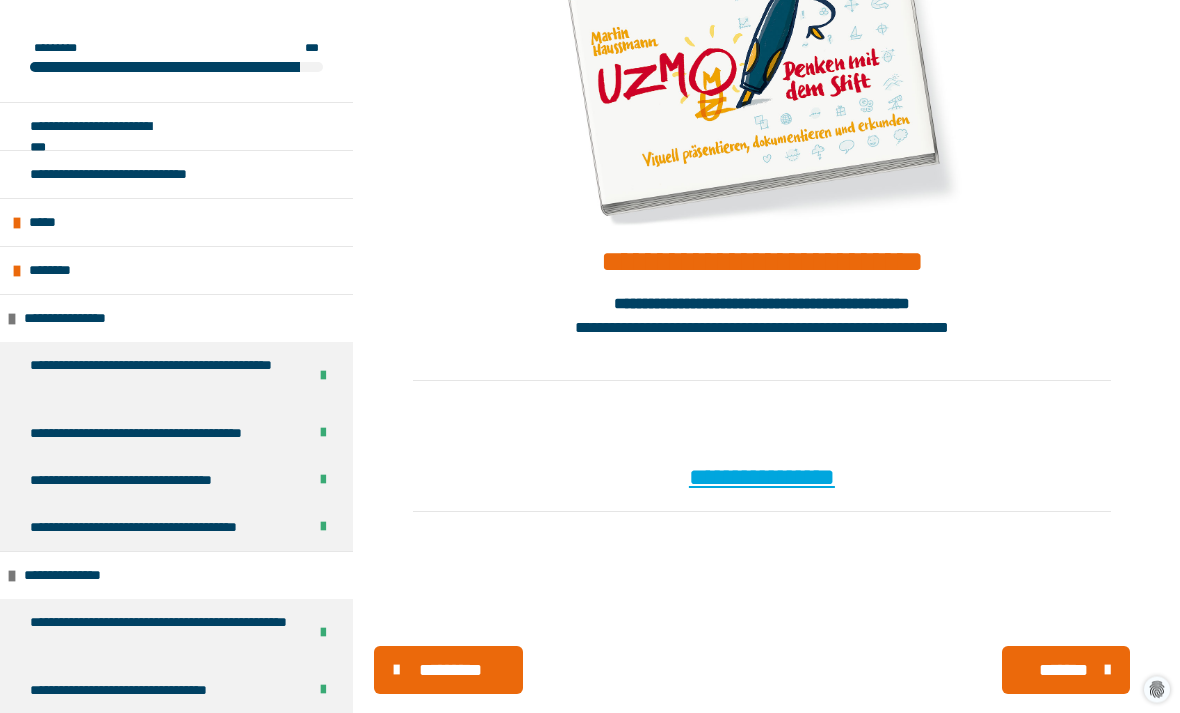 click on "*******" at bounding box center [1063, 671] 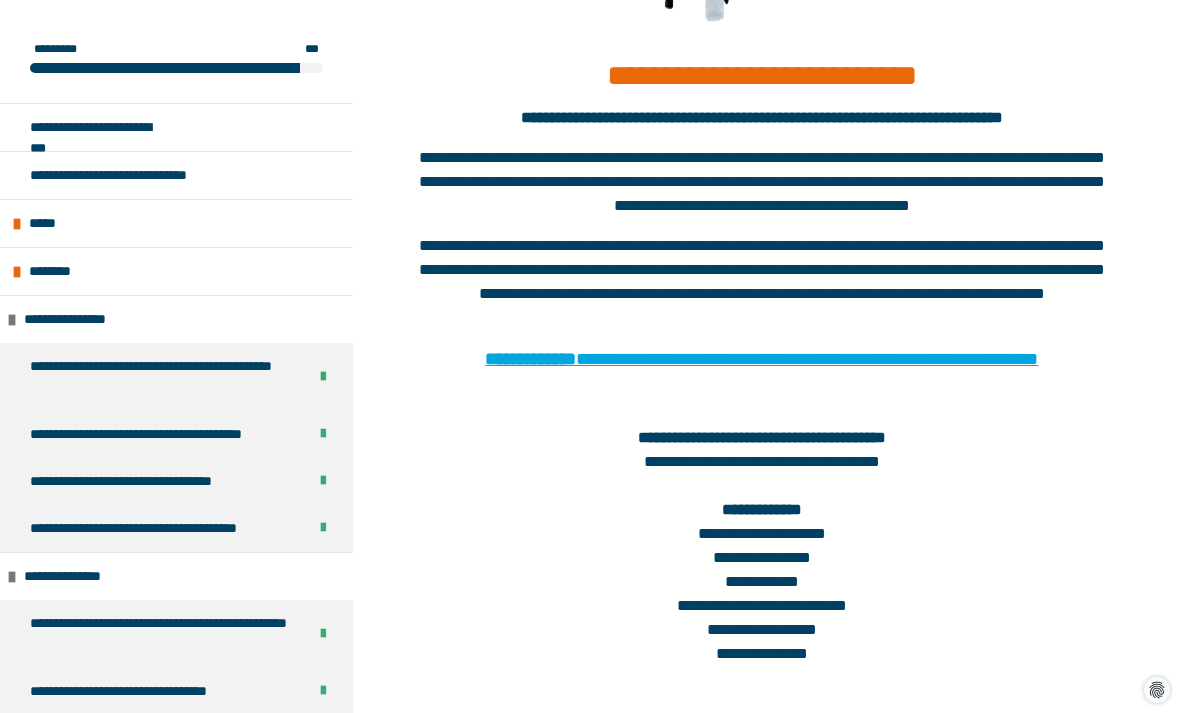 scroll, scrollTop: 696, scrollLeft: 0, axis: vertical 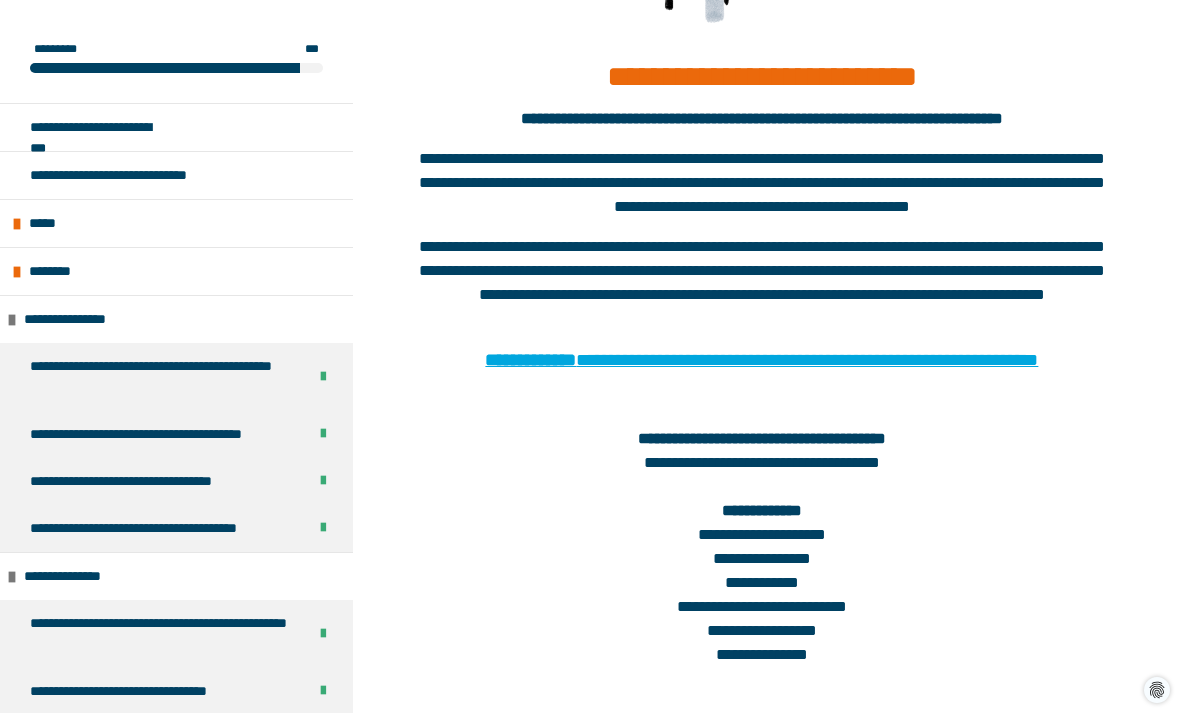 click on "*****" at bounding box center [42, 223] 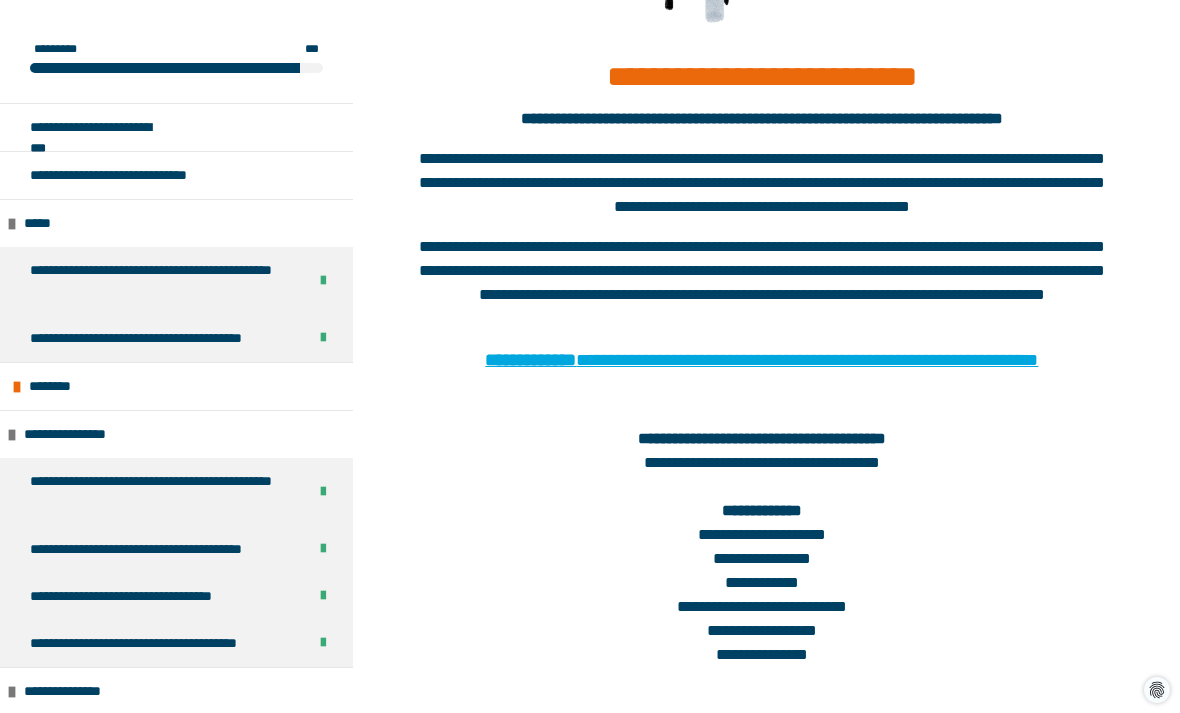click on "********" at bounding box center (55, 386) 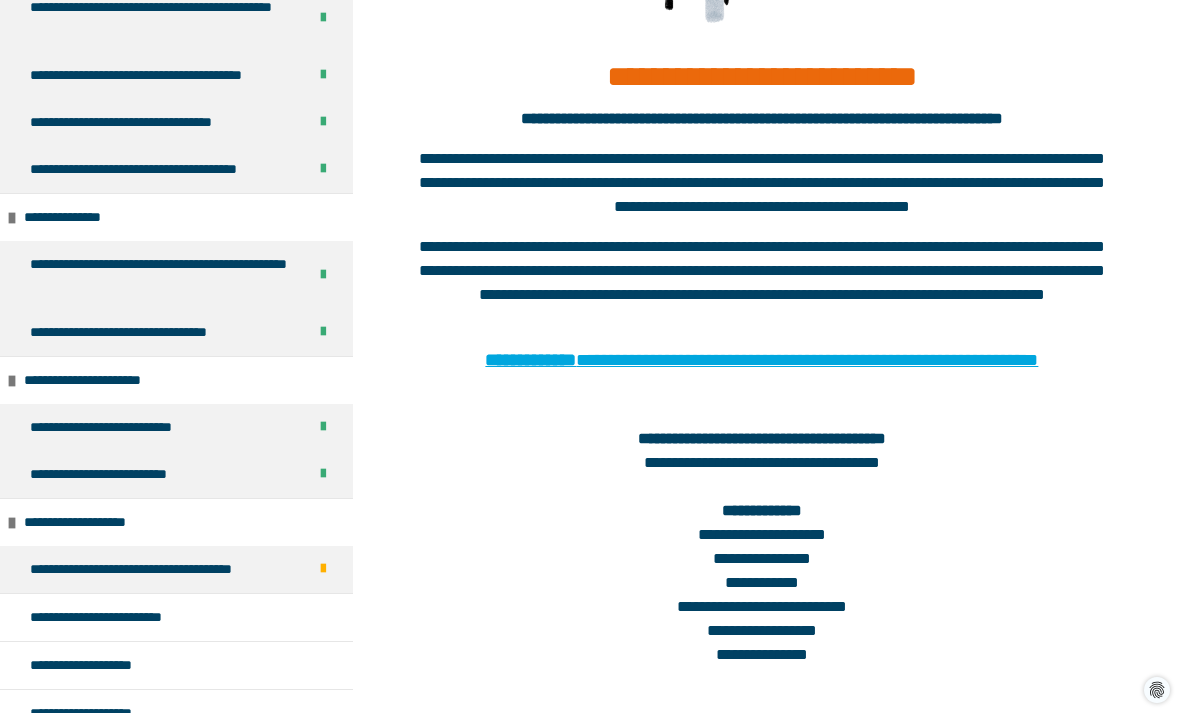 scroll, scrollTop: 589, scrollLeft: 0, axis: vertical 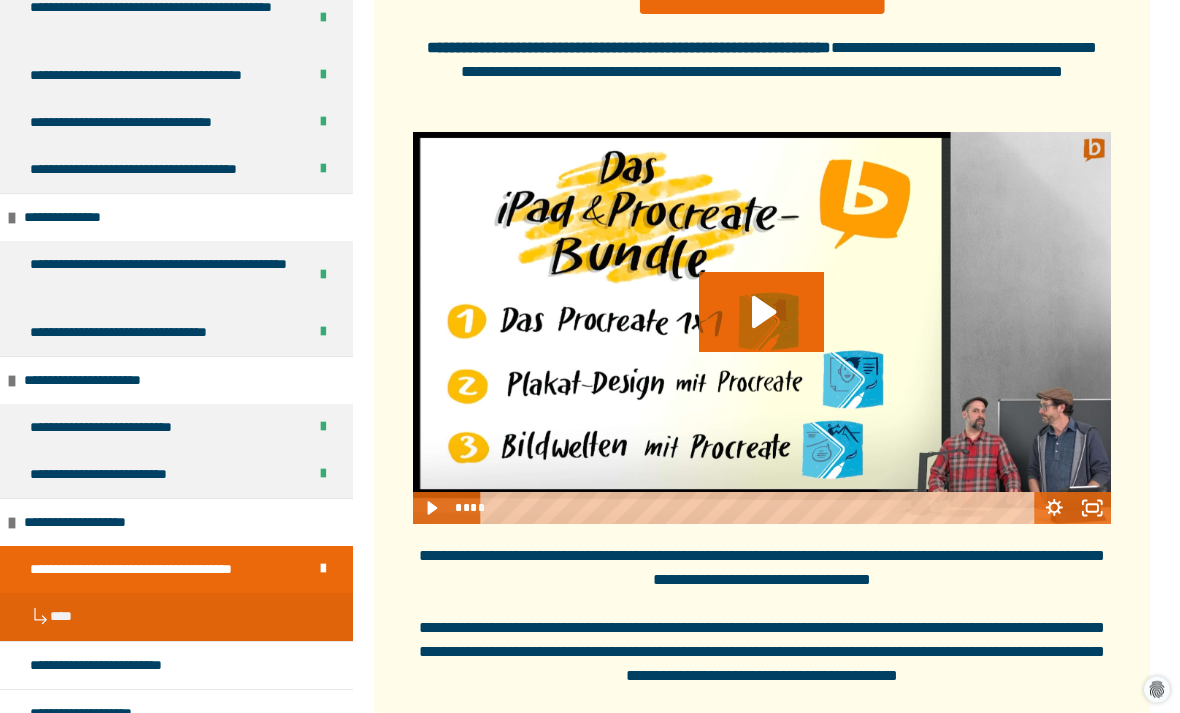 click on "**********" at bounding box center [110, 665] 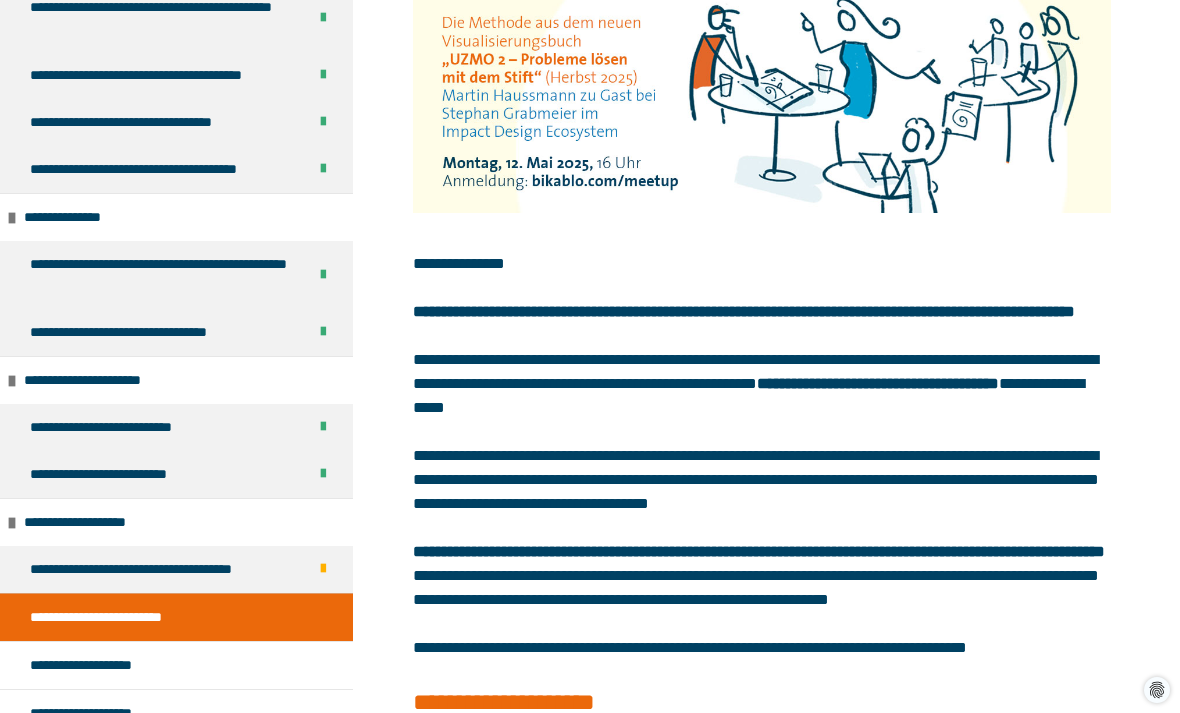 scroll, scrollTop: 1020, scrollLeft: 0, axis: vertical 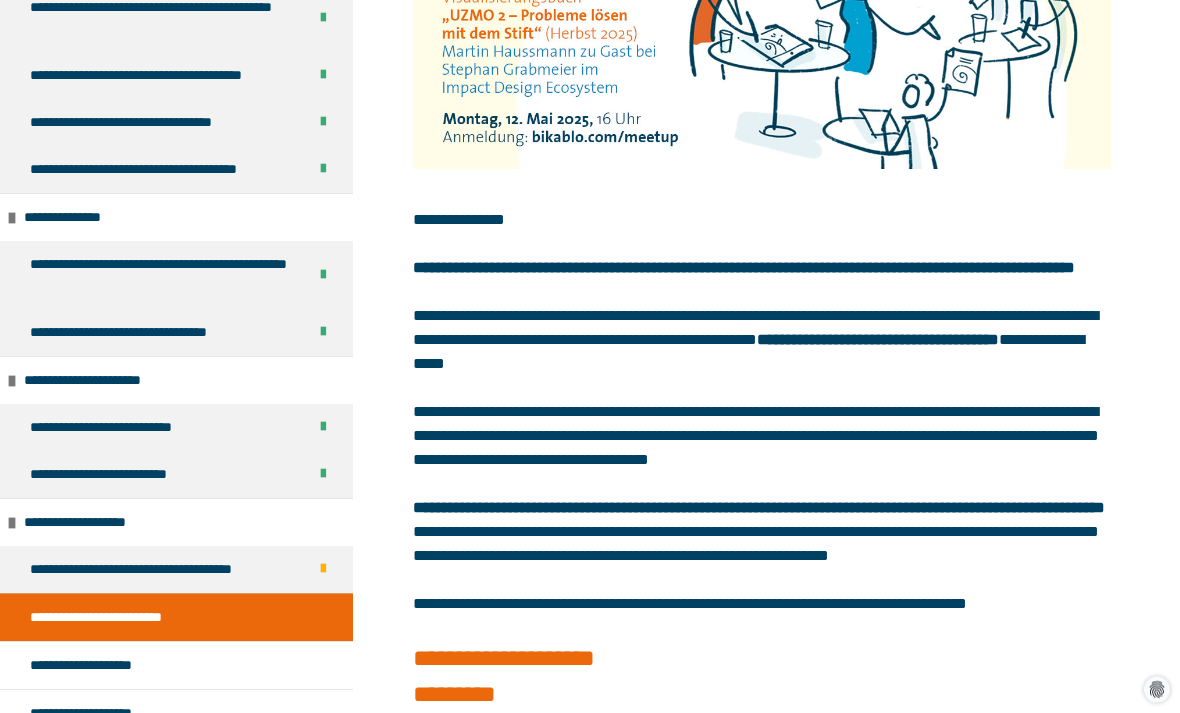 click on "**********" at bounding box center [90, 713] 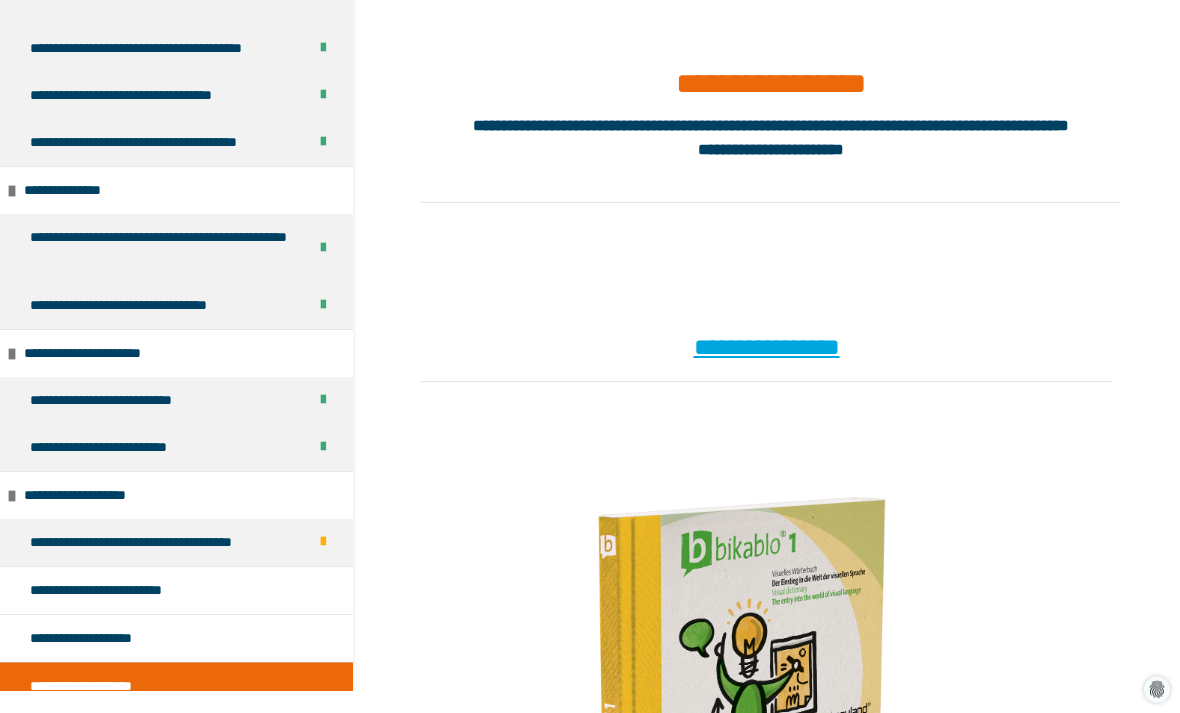 scroll, scrollTop: 124, scrollLeft: 0, axis: vertical 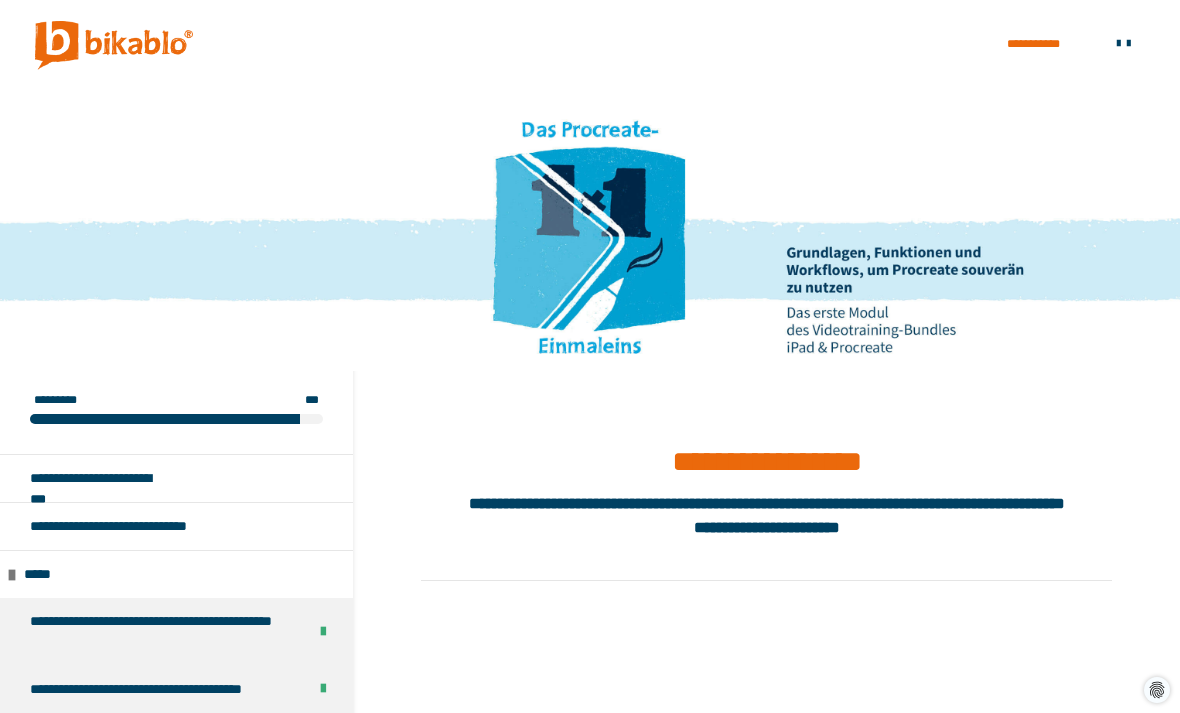 click at bounding box center [114, 46] 